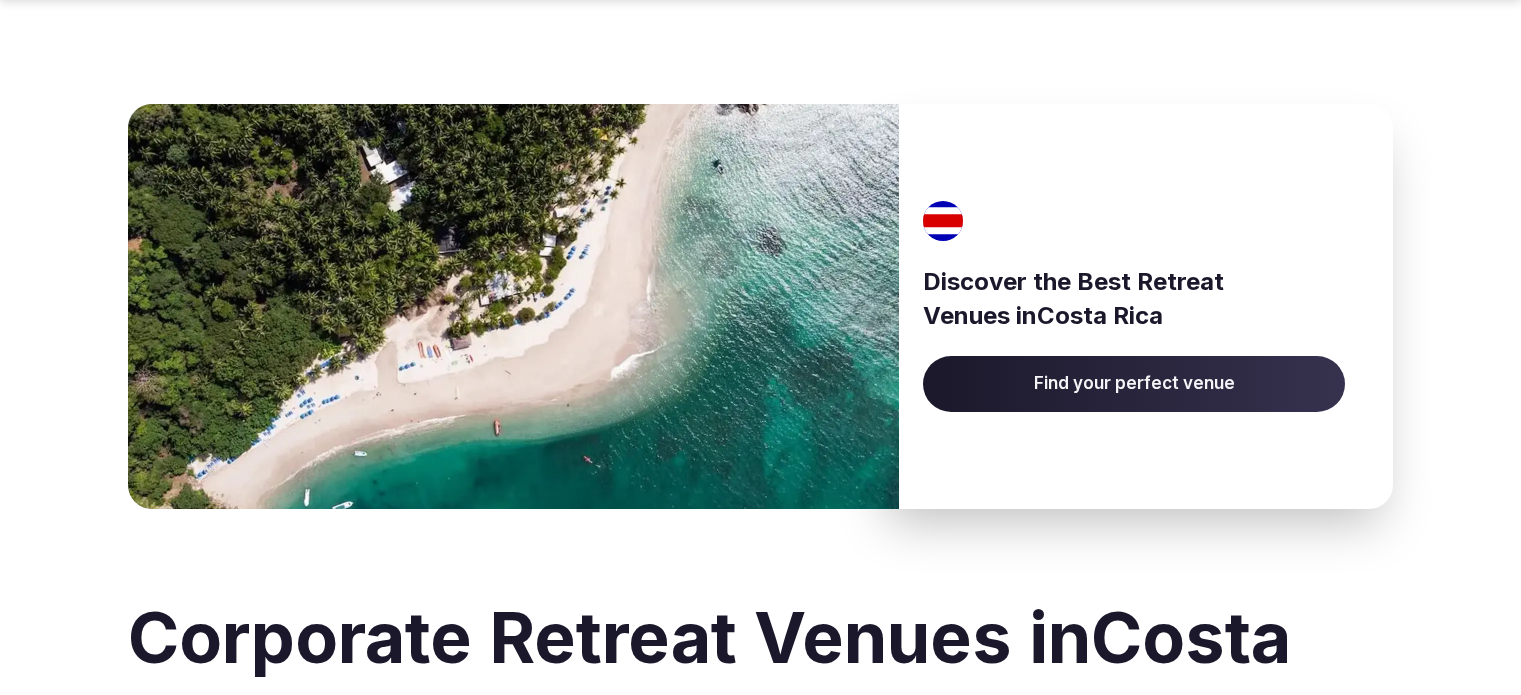 scroll, scrollTop: 1496, scrollLeft: 0, axis: vertical 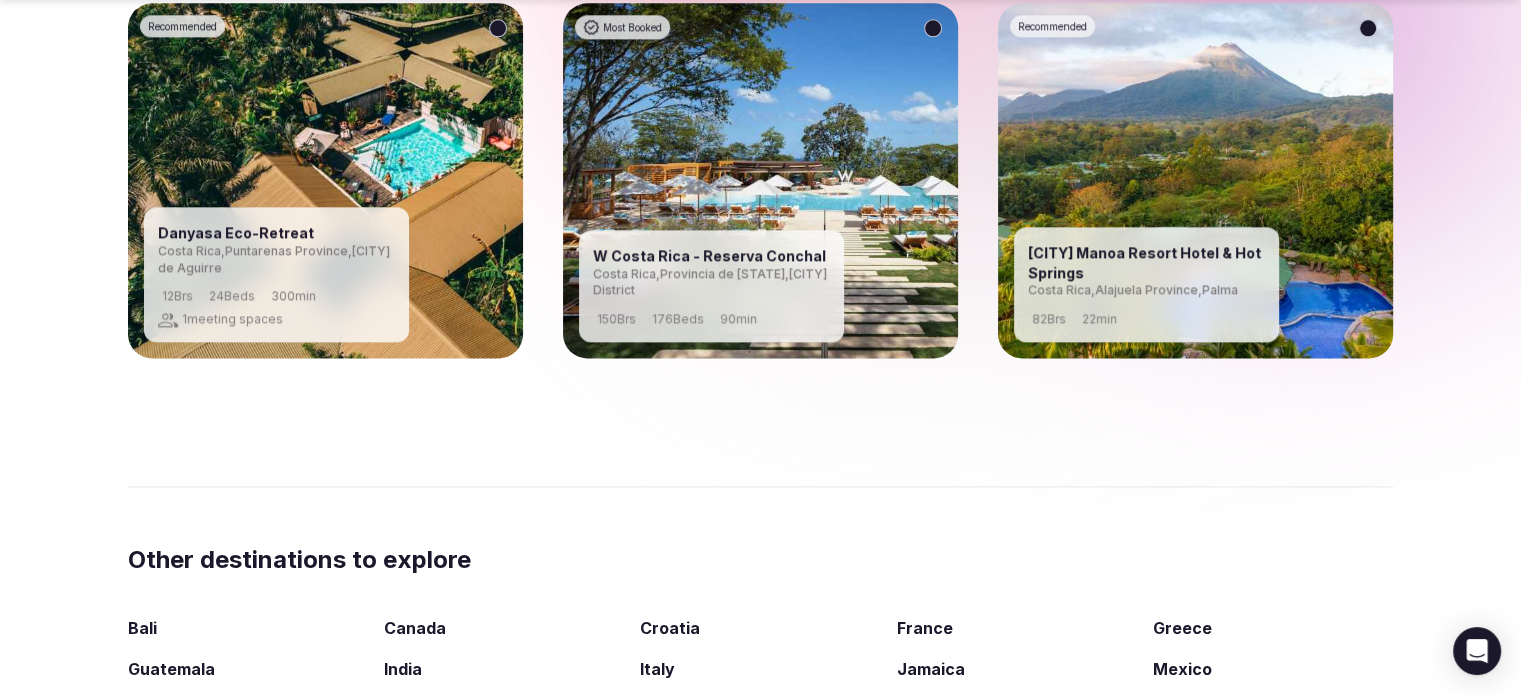 drag, startPoint x: 1529, startPoint y: 166, endPoint x: 1530, endPoint y: 247, distance: 81.00617 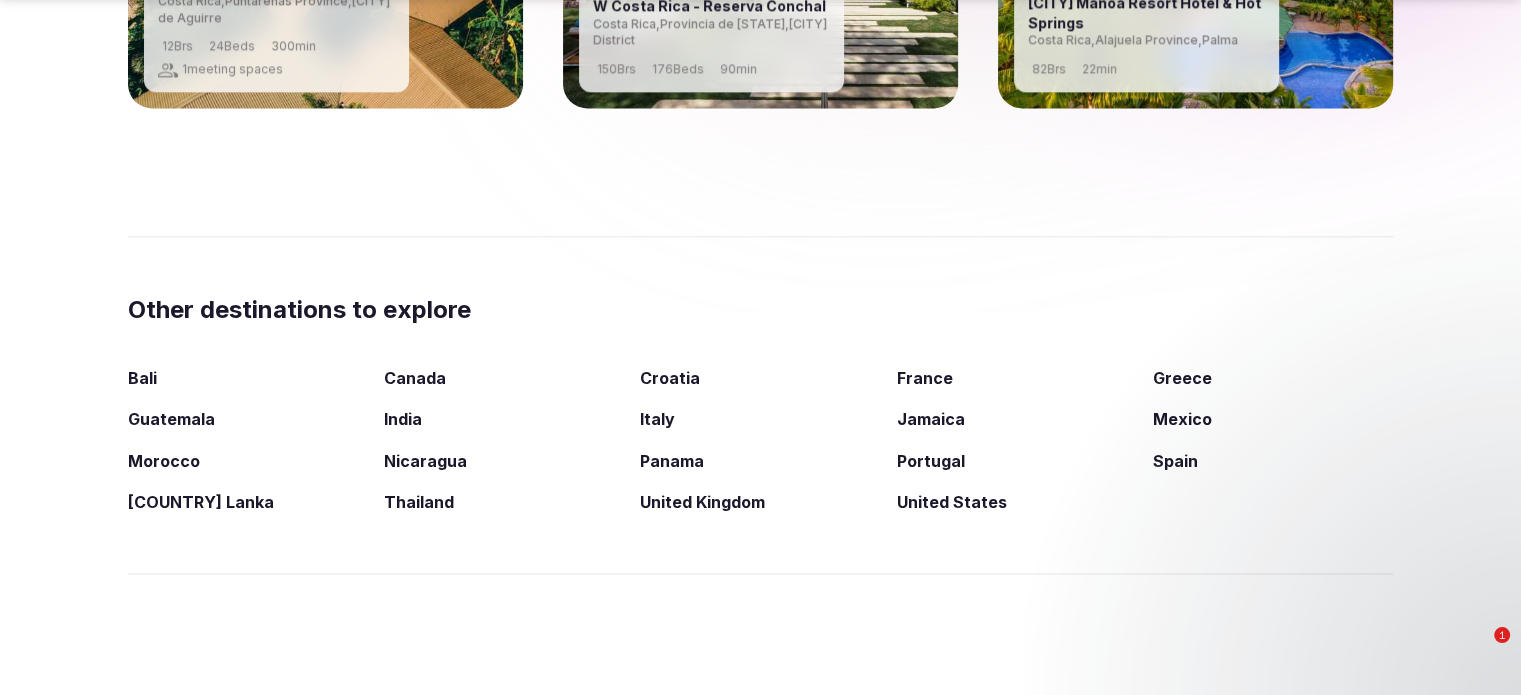 scroll, scrollTop: 3057, scrollLeft: 0, axis: vertical 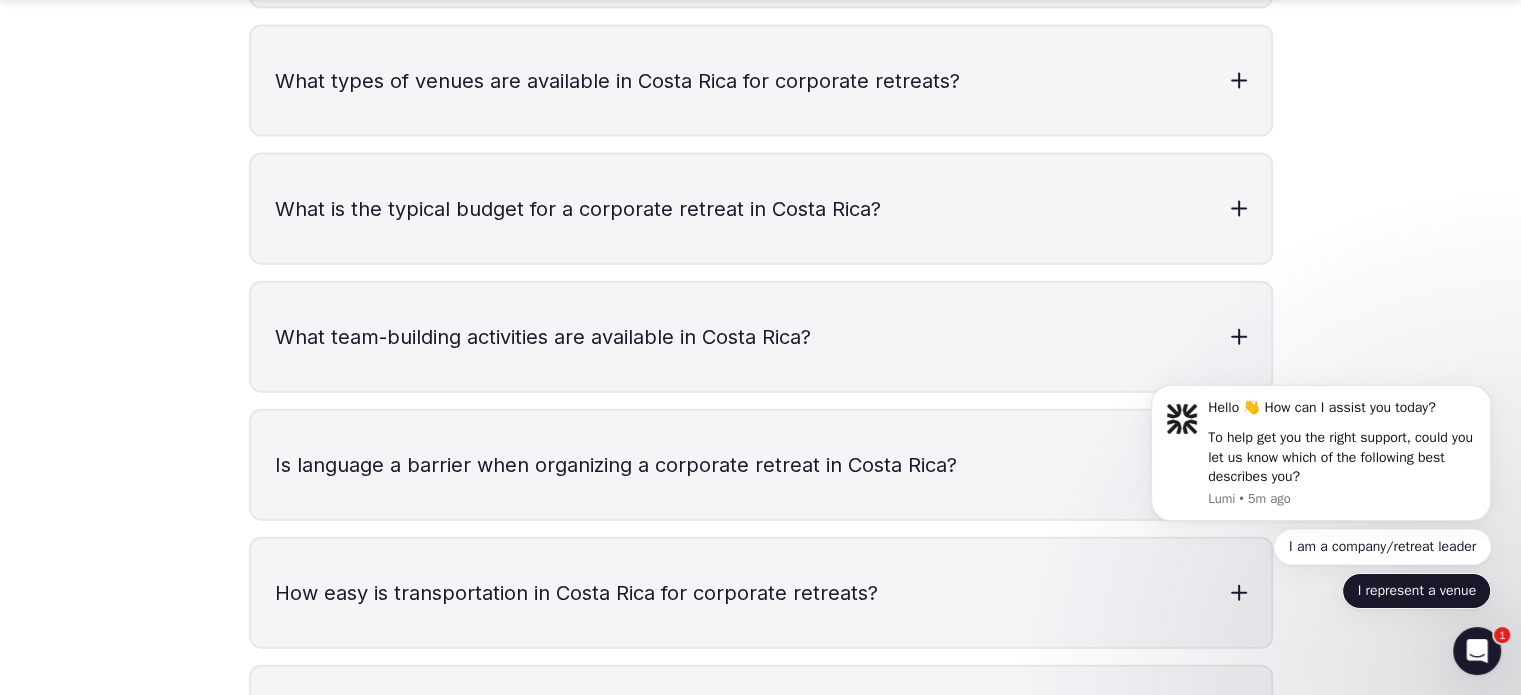 click on "I represent a venue" at bounding box center (1416, 591) 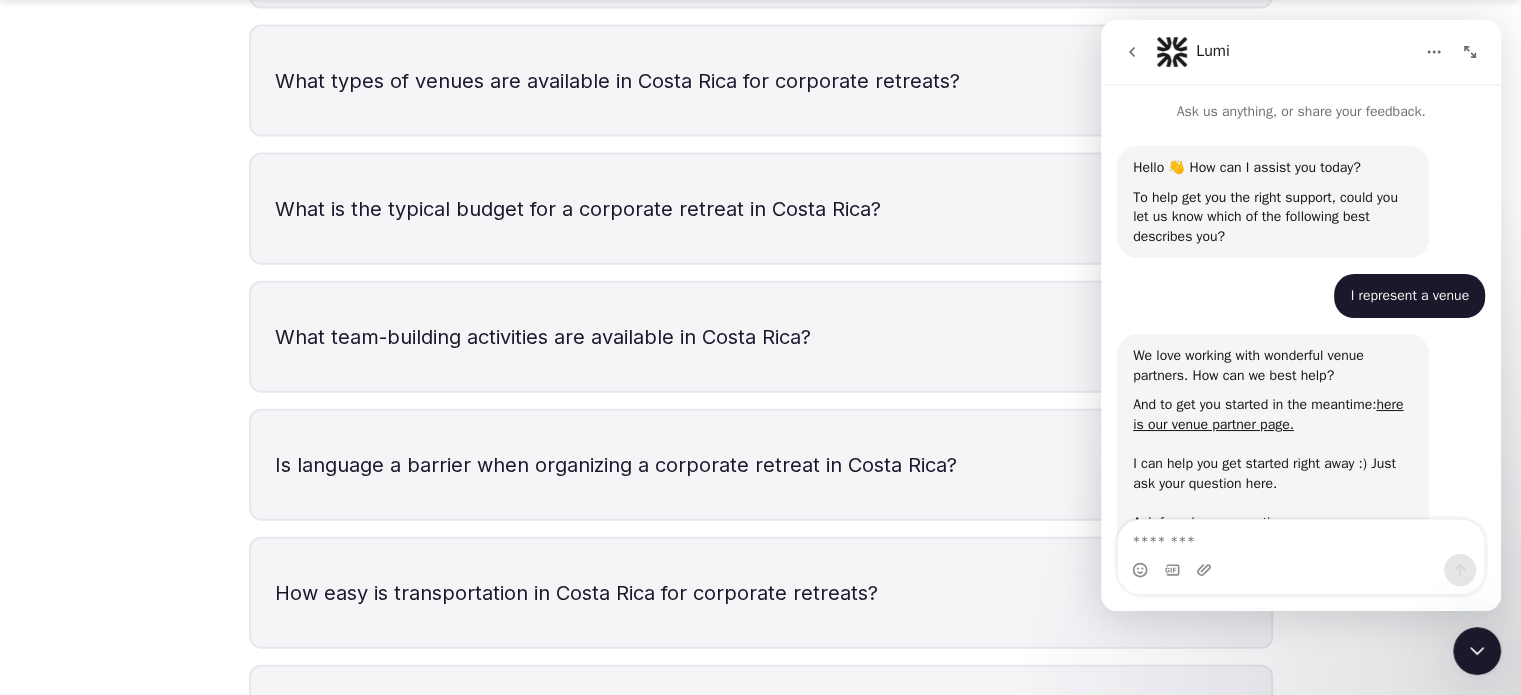 scroll, scrollTop: 0, scrollLeft: 0, axis: both 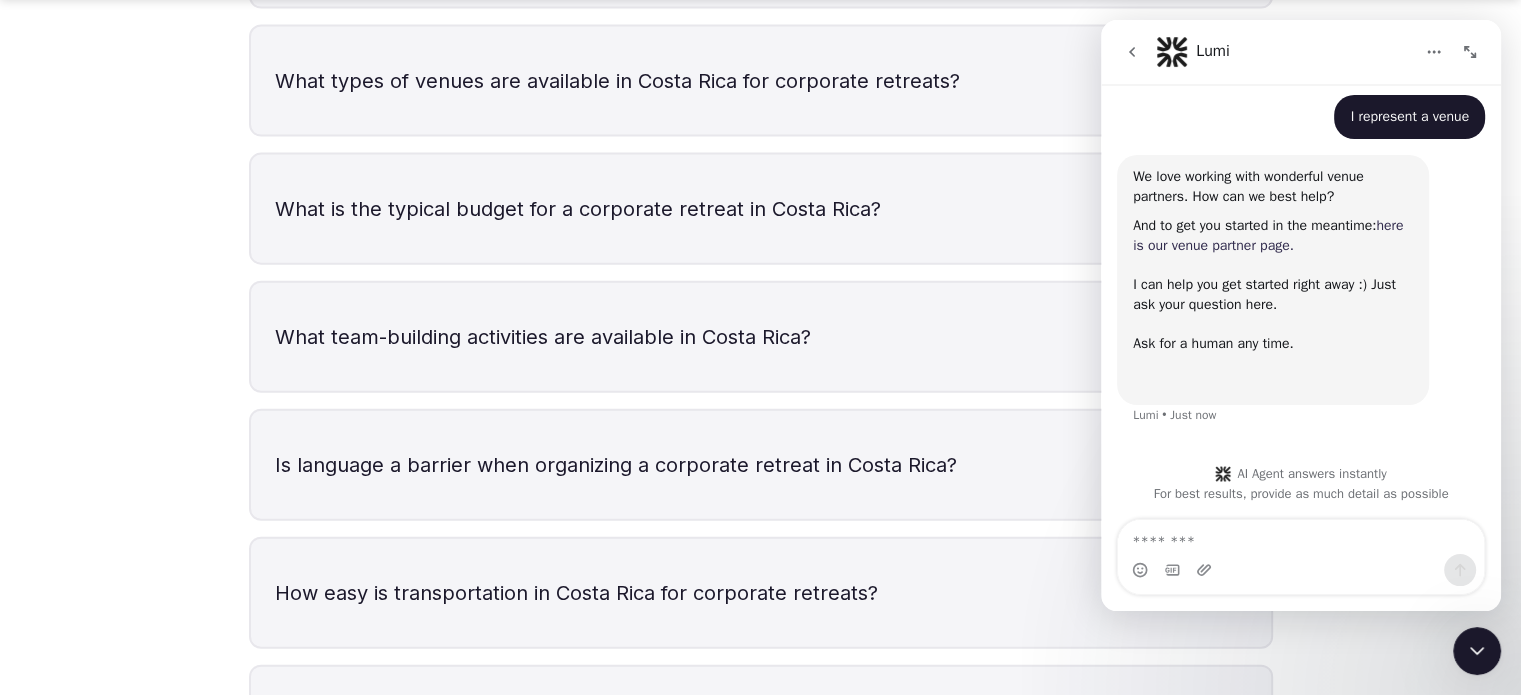 click on "here is our venue partner page." at bounding box center (1268, 235) 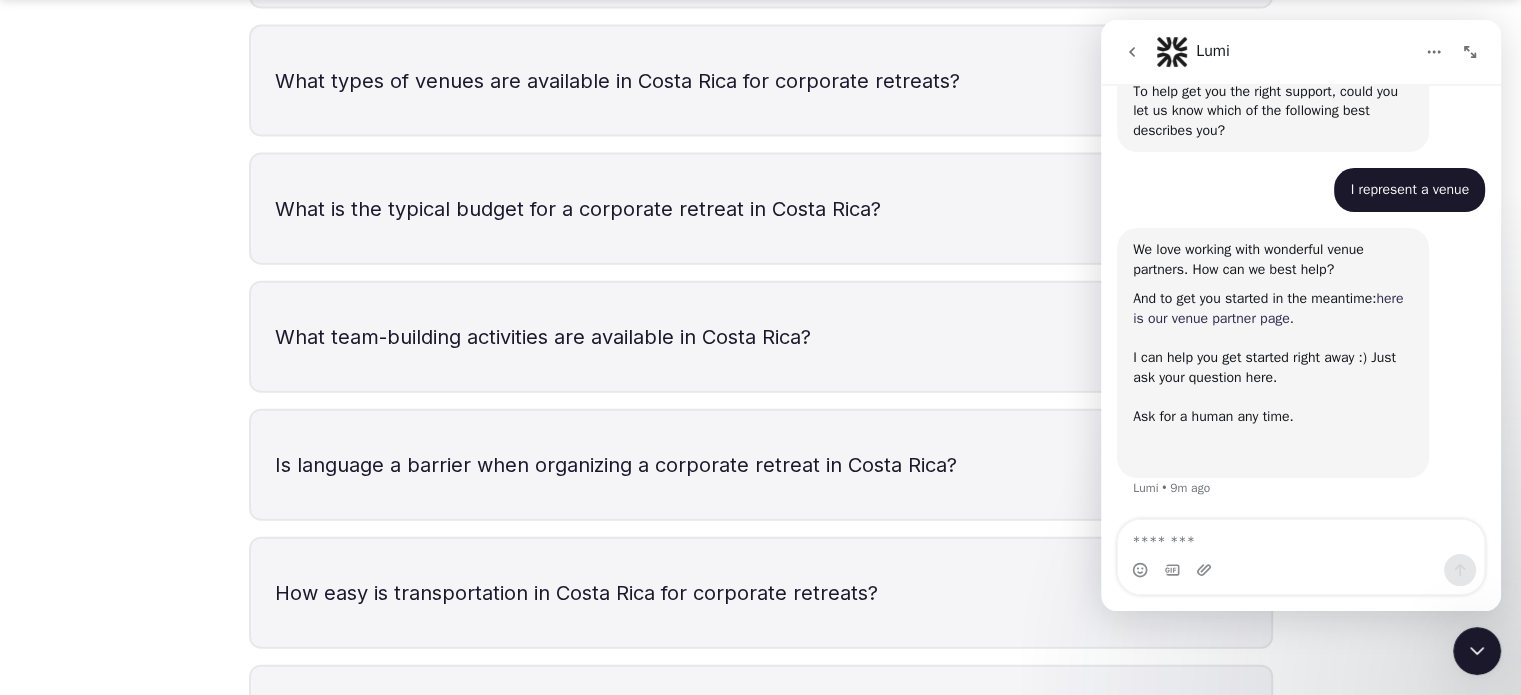 scroll, scrollTop: 104, scrollLeft: 0, axis: vertical 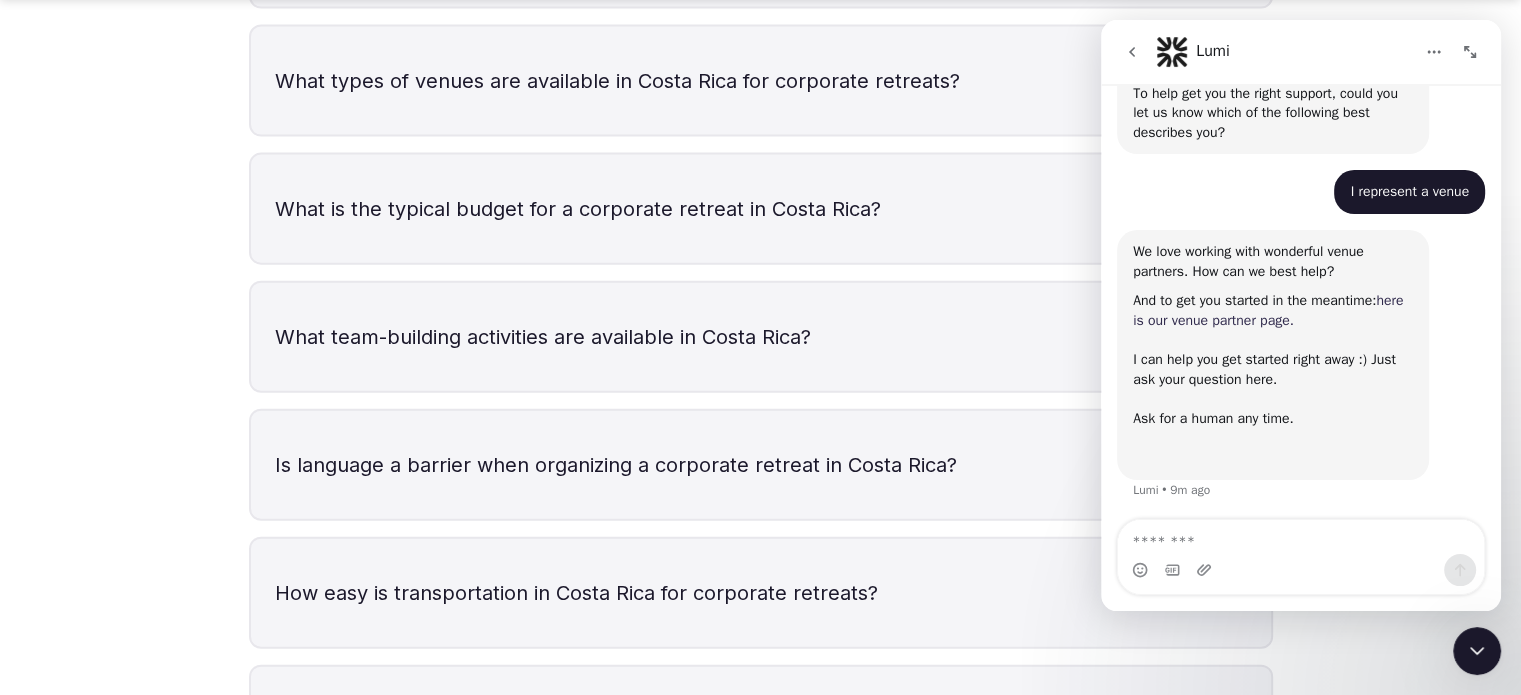 click on "here is our venue partner page." at bounding box center [1268, 310] 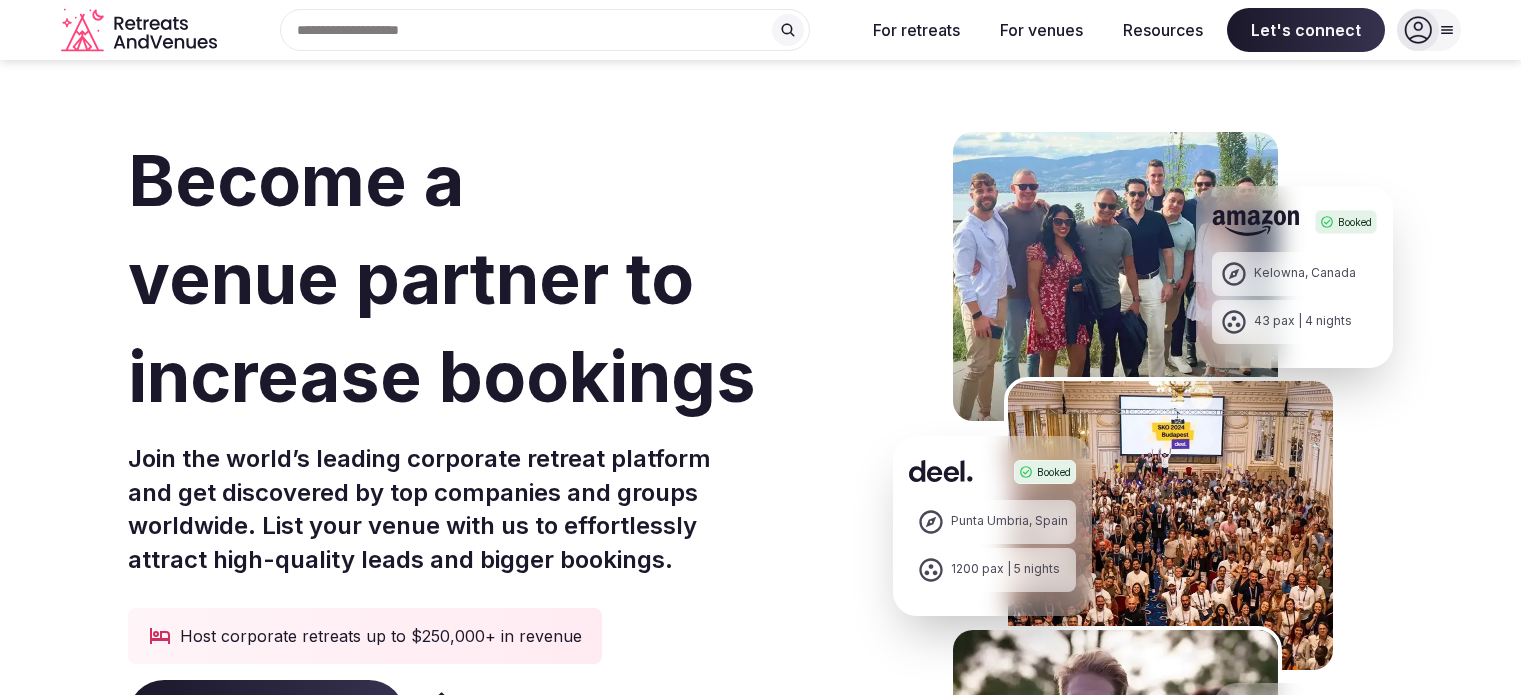 scroll, scrollTop: 0, scrollLeft: 0, axis: both 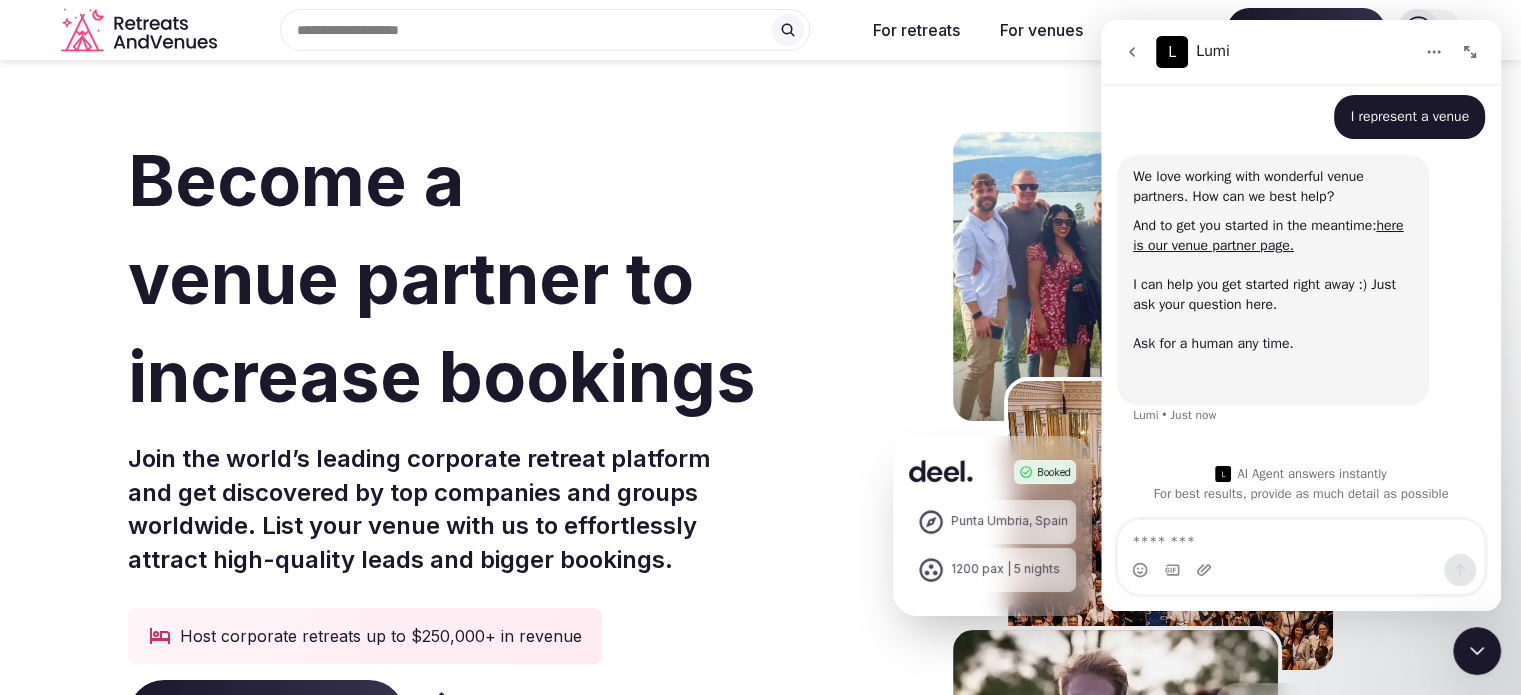 click 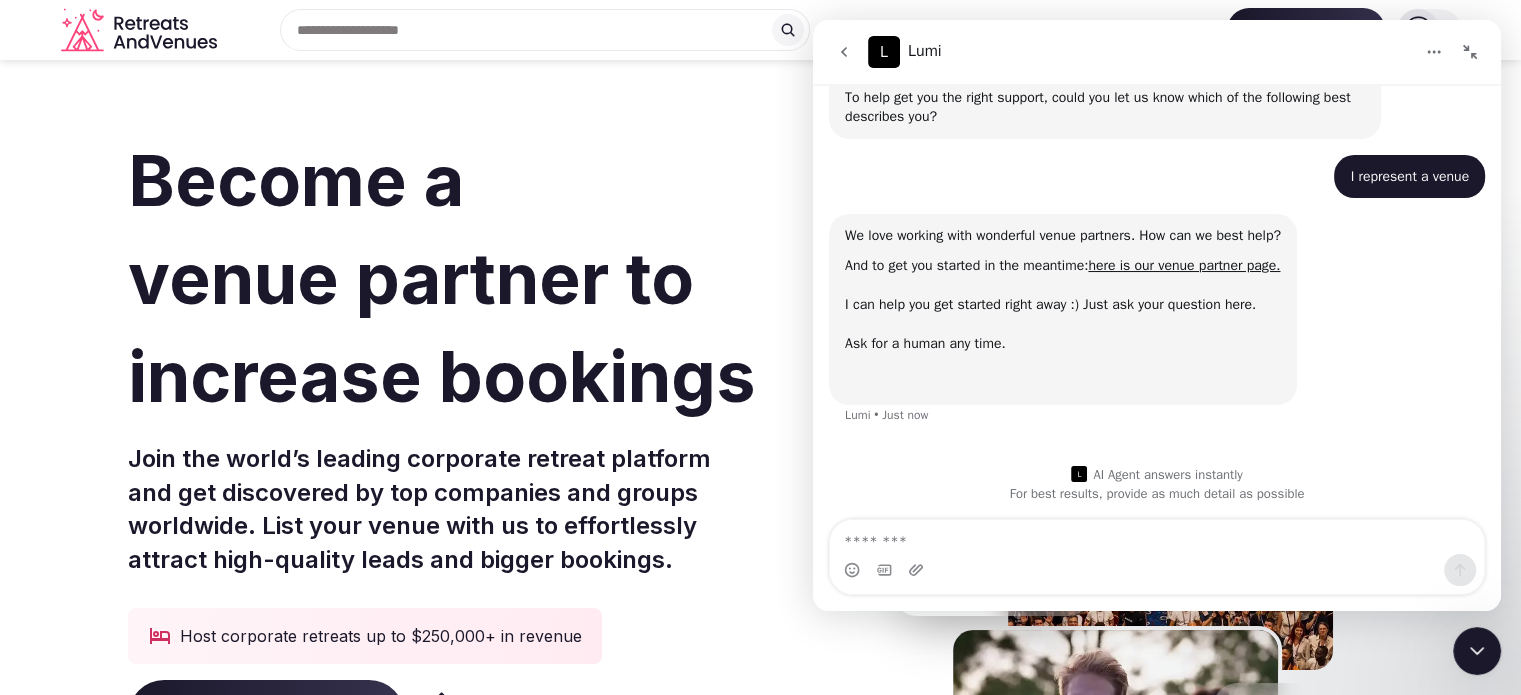 click 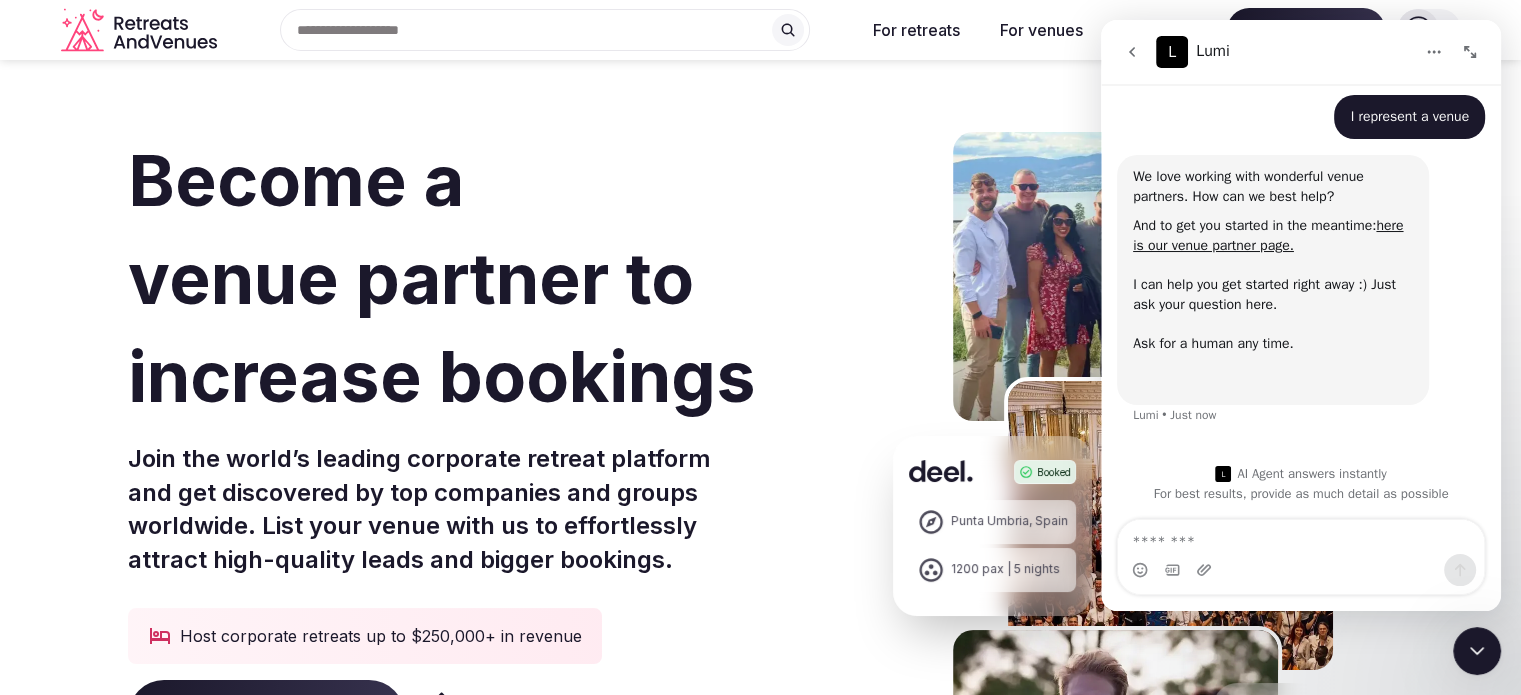 click 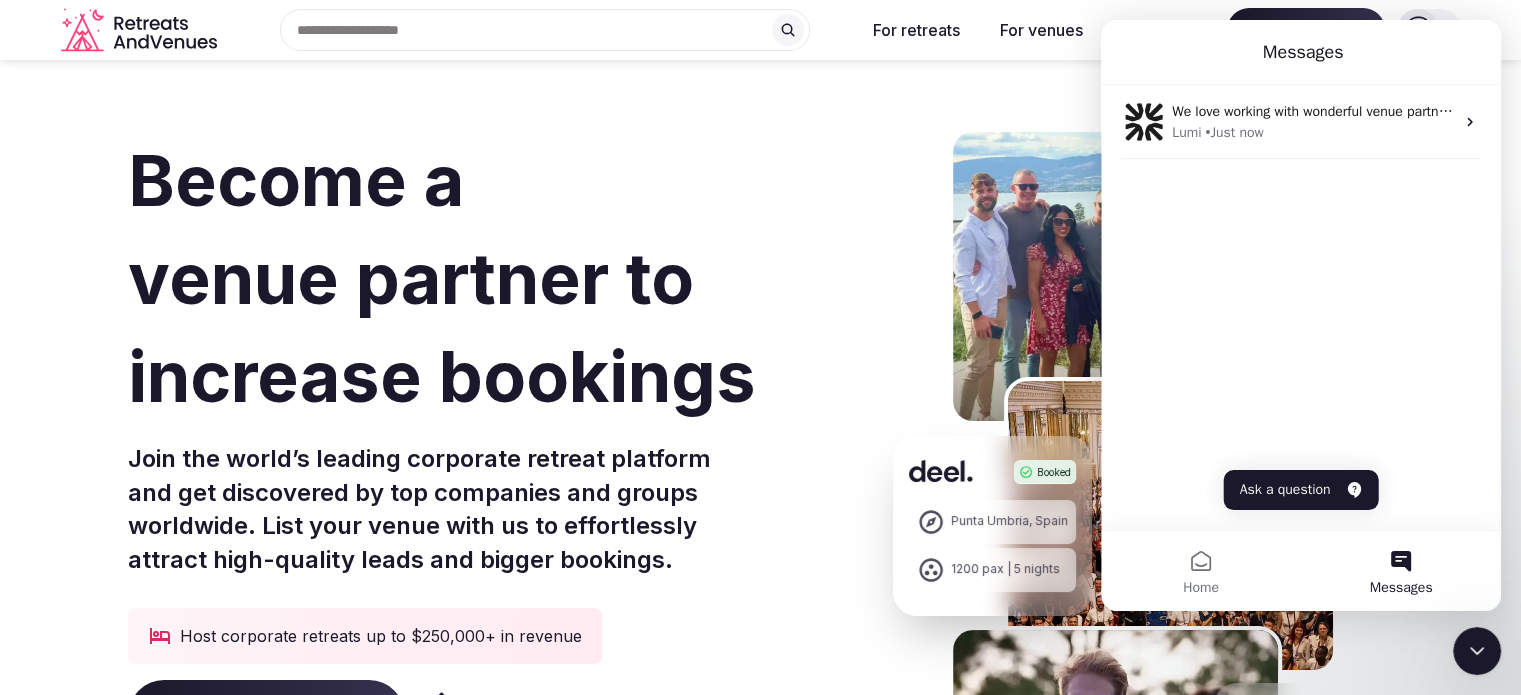 click on "Become a  venue partner to increase bookings" at bounding box center [493, 279] 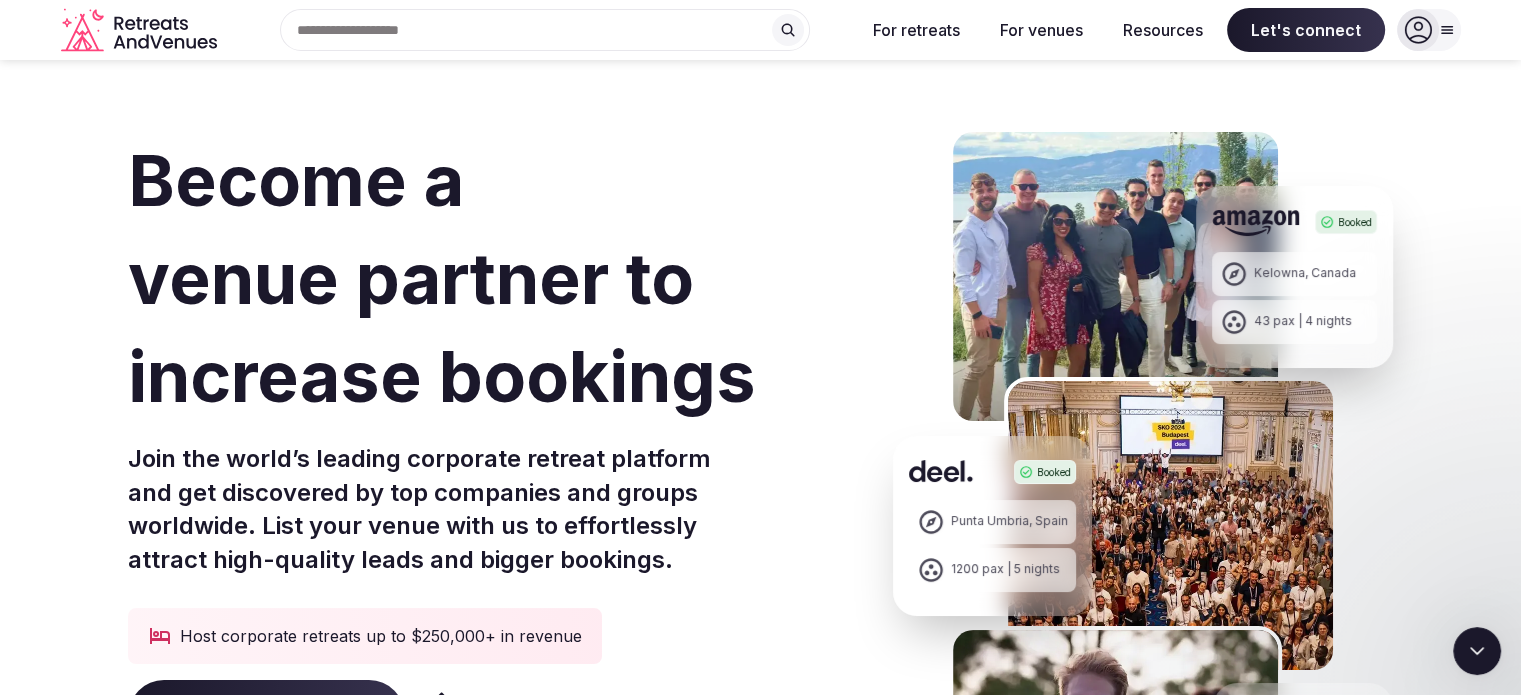 scroll, scrollTop: 0, scrollLeft: 0, axis: both 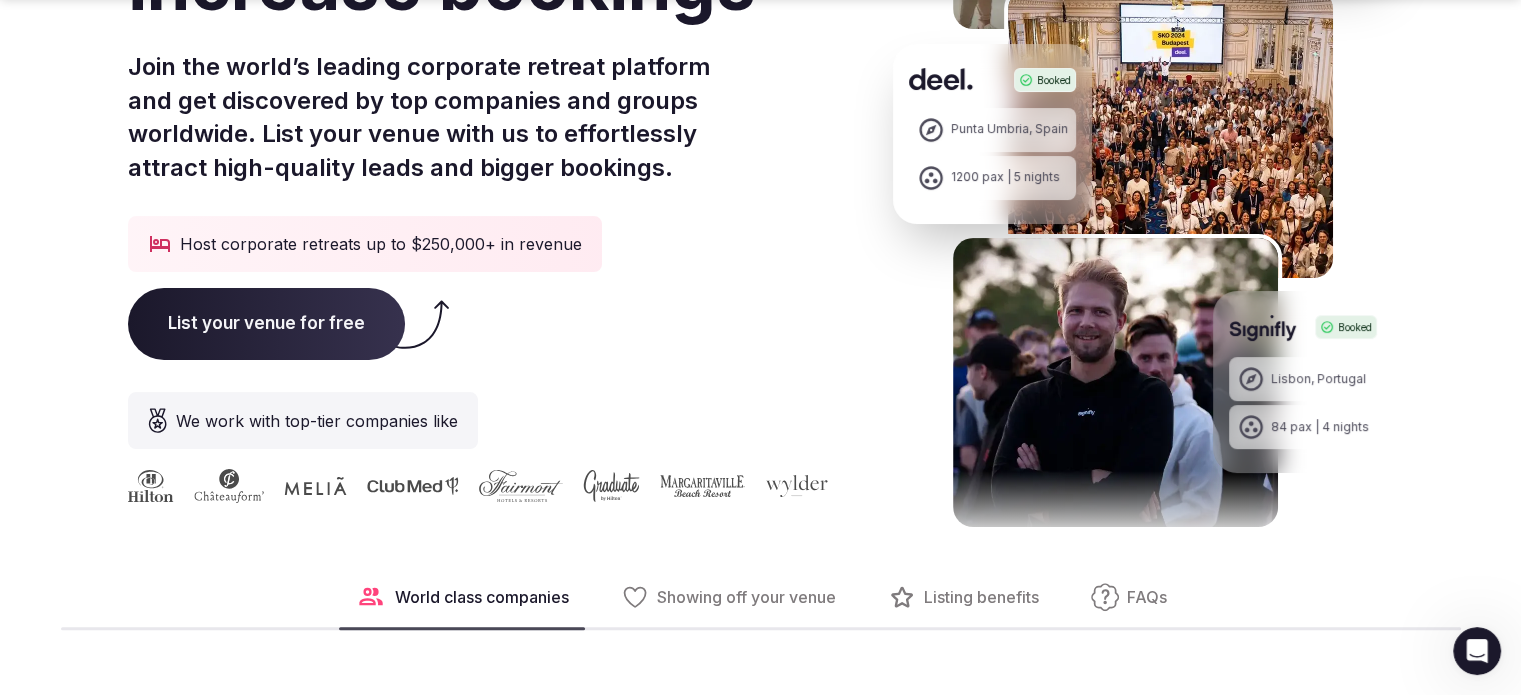 click on "Showing off your venue" at bounding box center [746, 597] 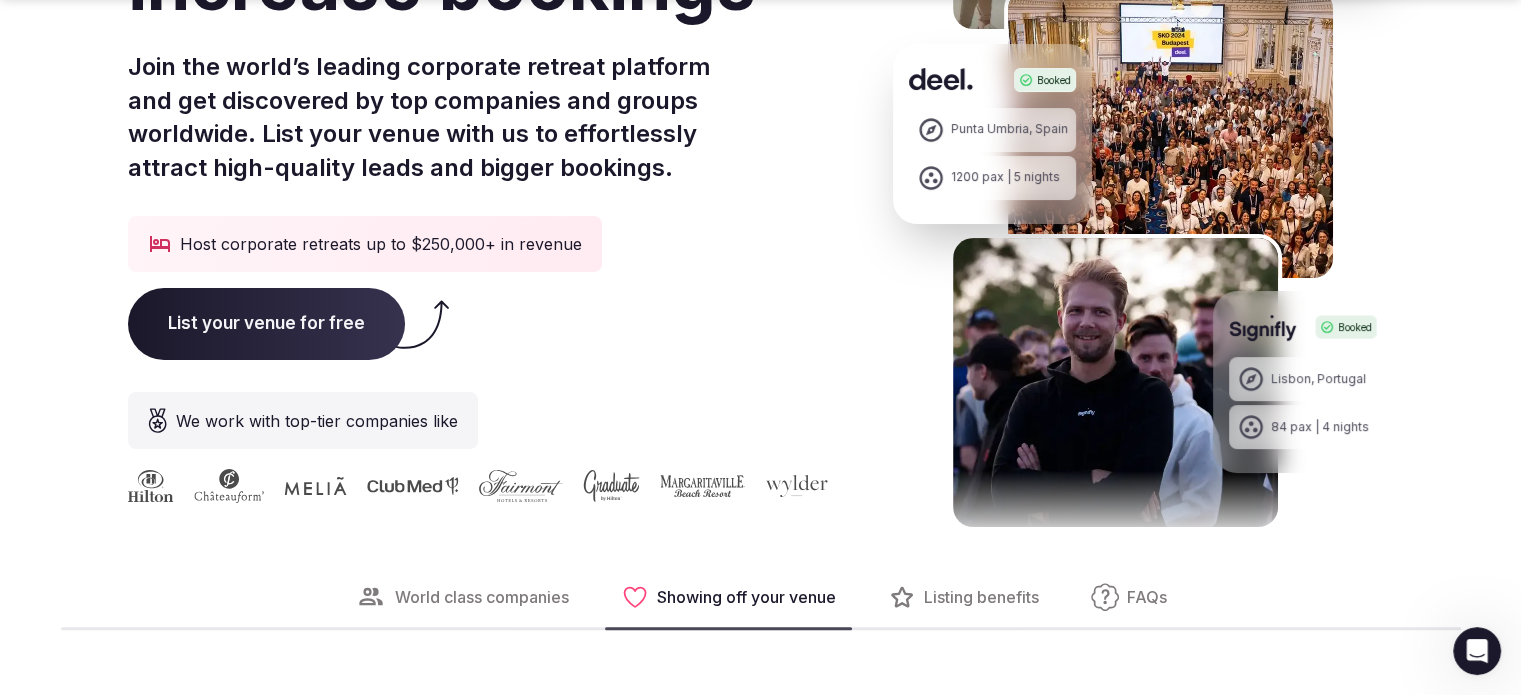 scroll, scrollTop: 2764, scrollLeft: 0, axis: vertical 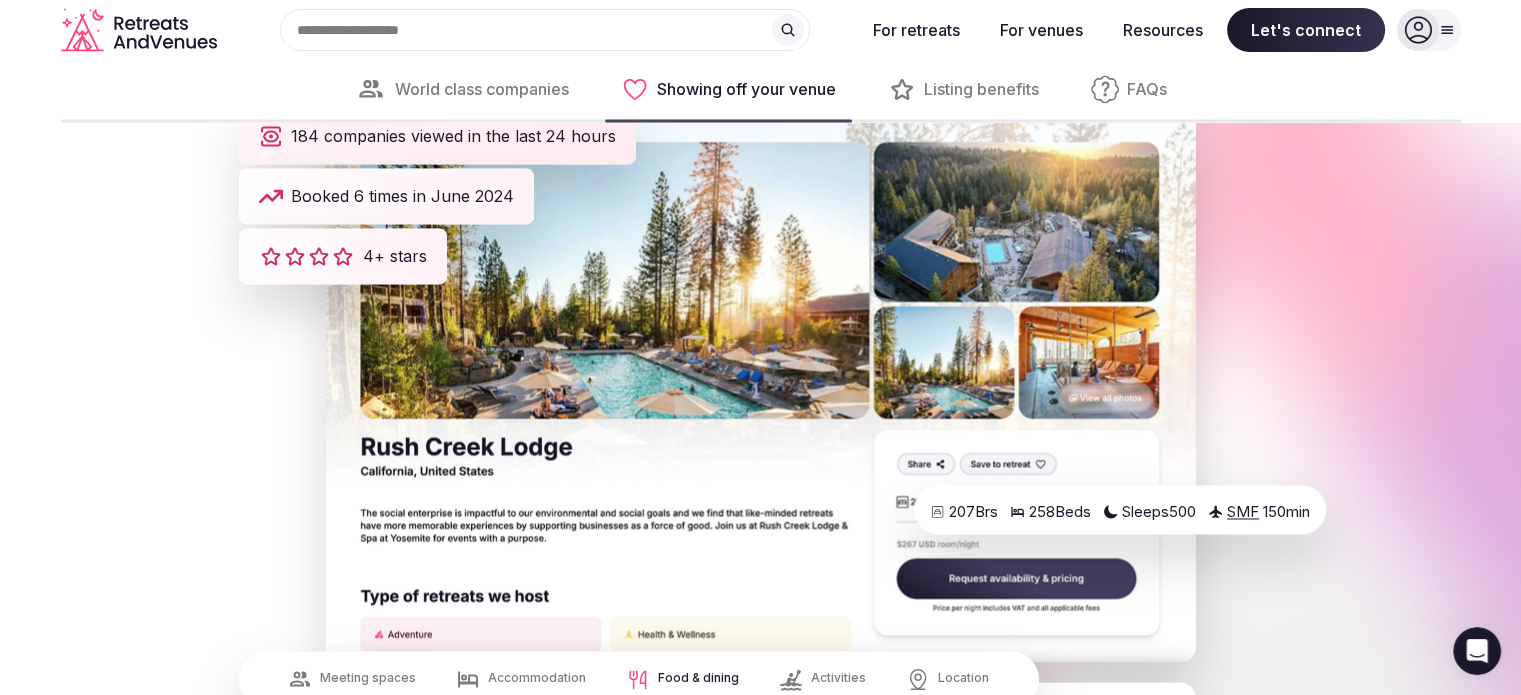 click on "Listing benefits" at bounding box center (981, 90) 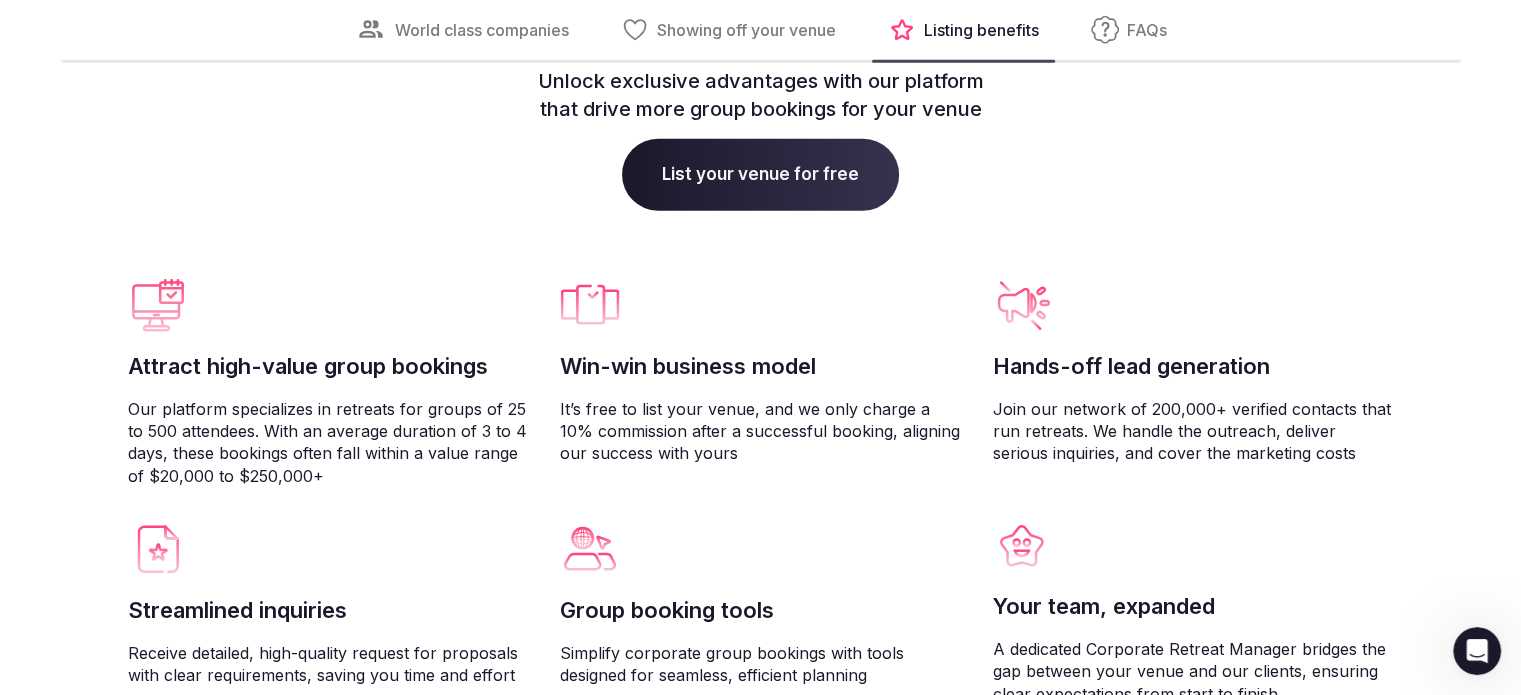 scroll, scrollTop: 4804, scrollLeft: 0, axis: vertical 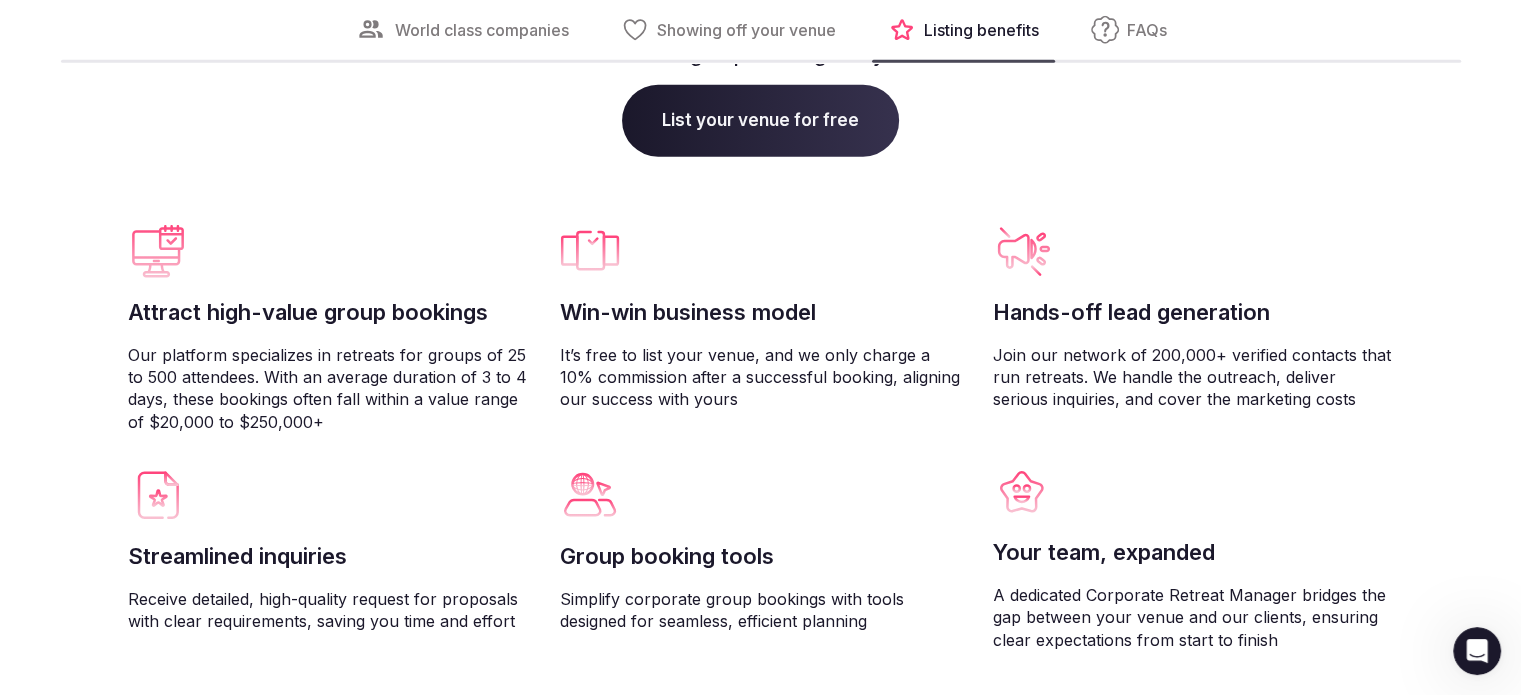 click on "List your venue for free" at bounding box center (760, 121) 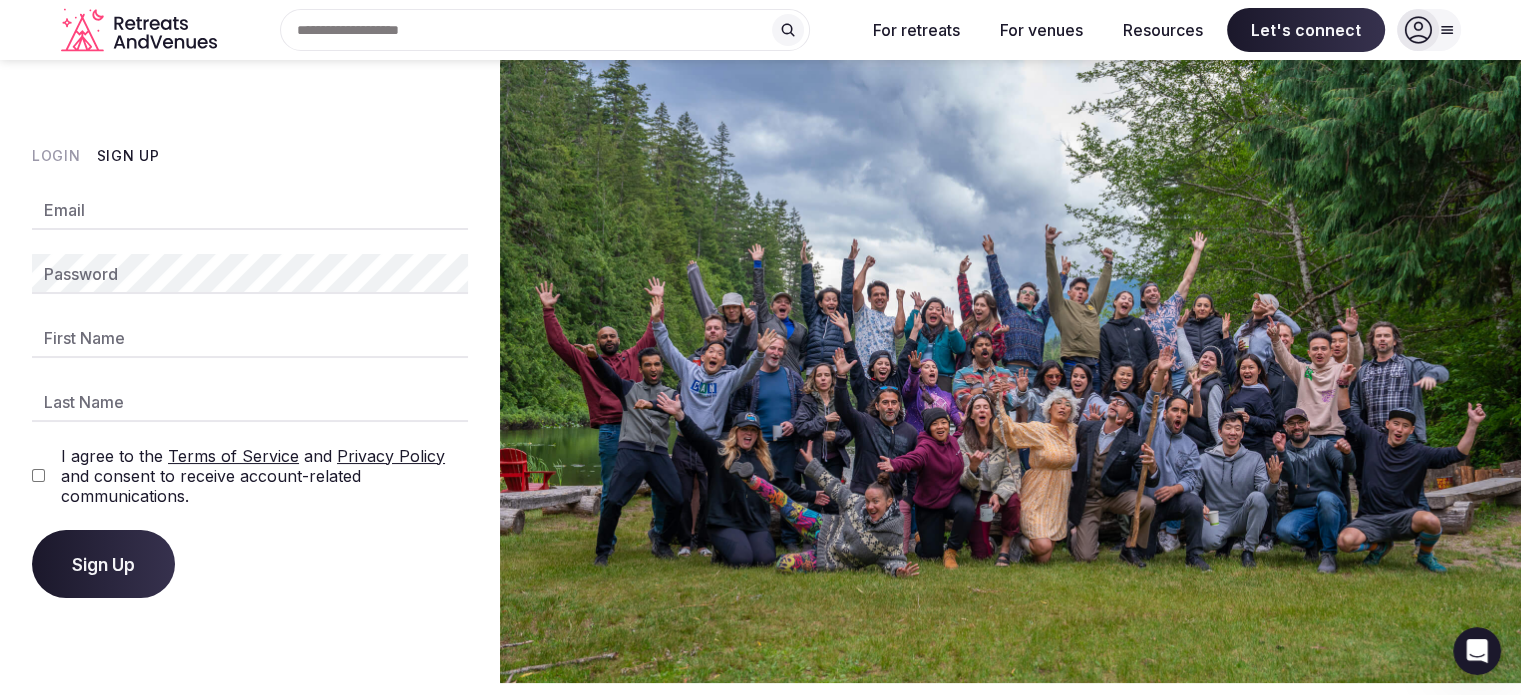 scroll, scrollTop: 0, scrollLeft: 0, axis: both 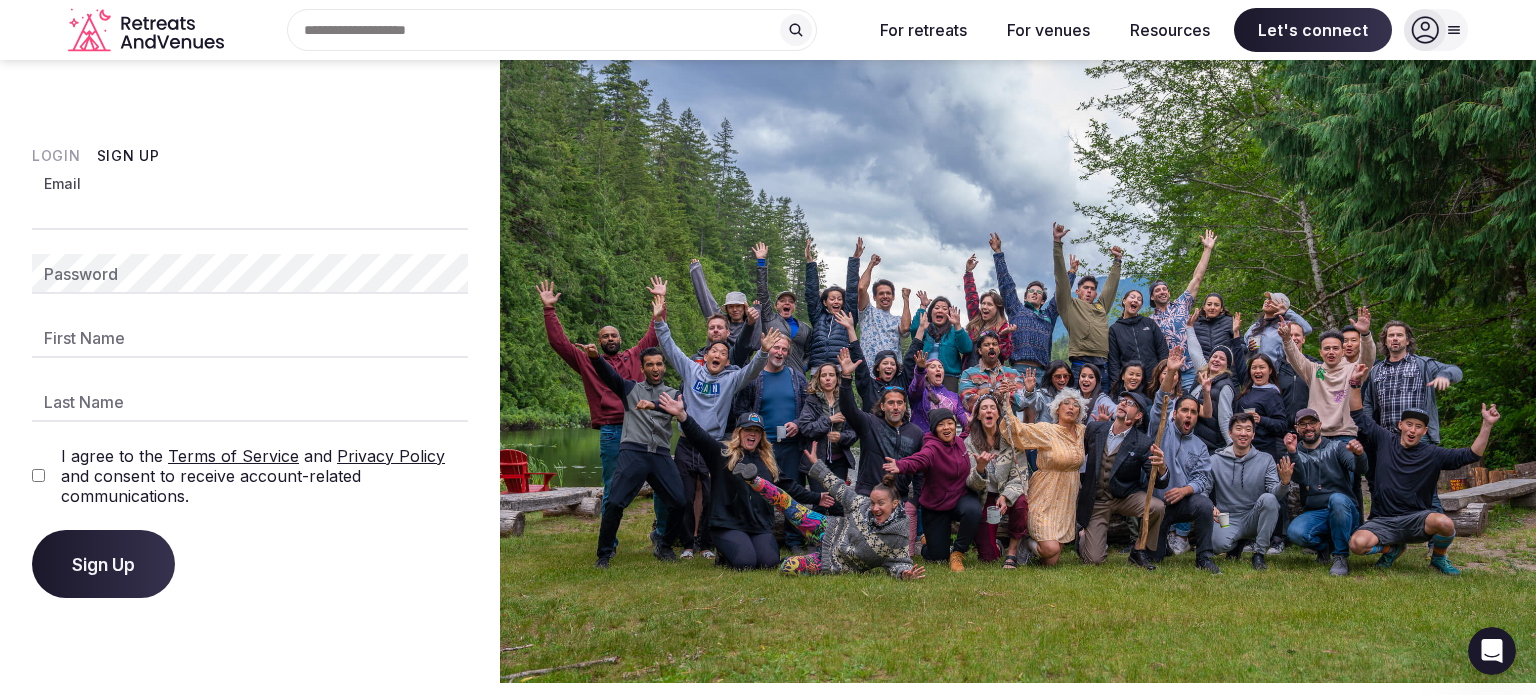 click on "Email" at bounding box center (250, 210) 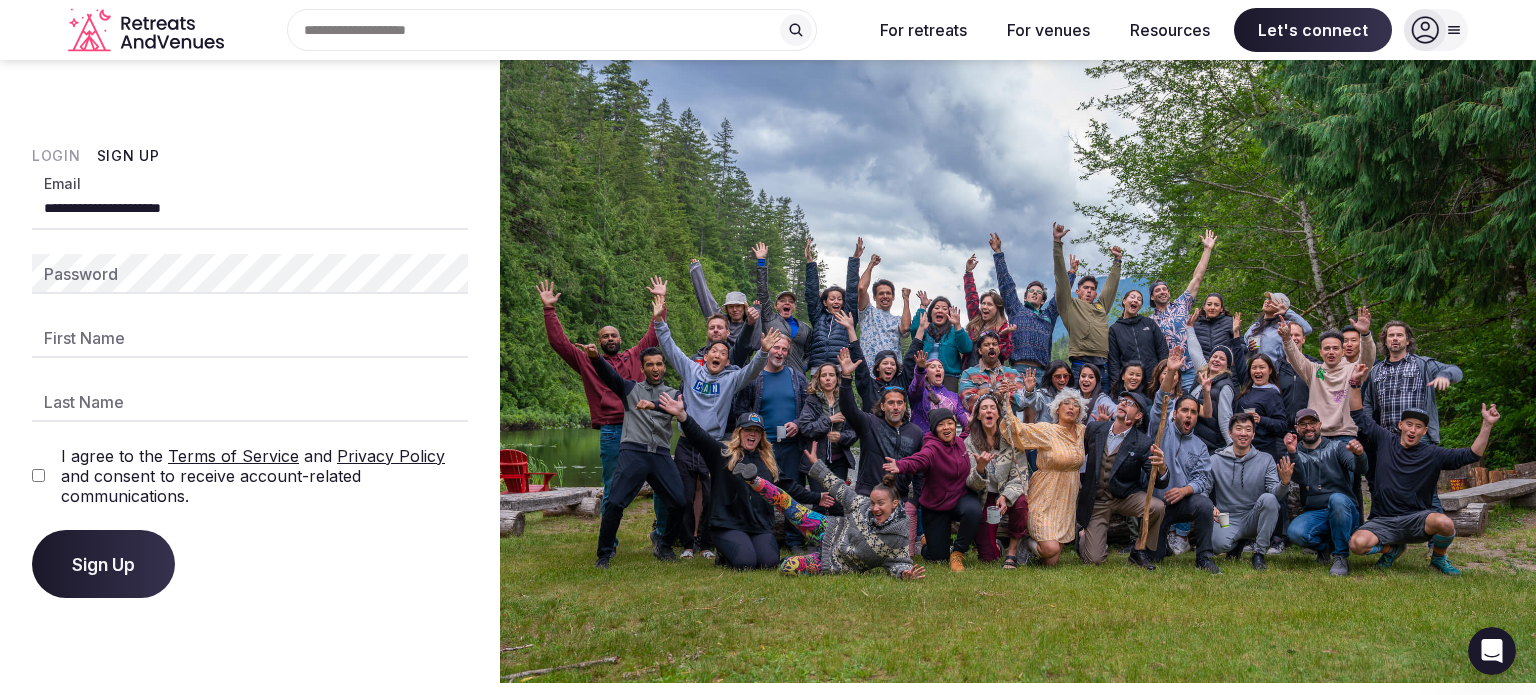 type on "**********" 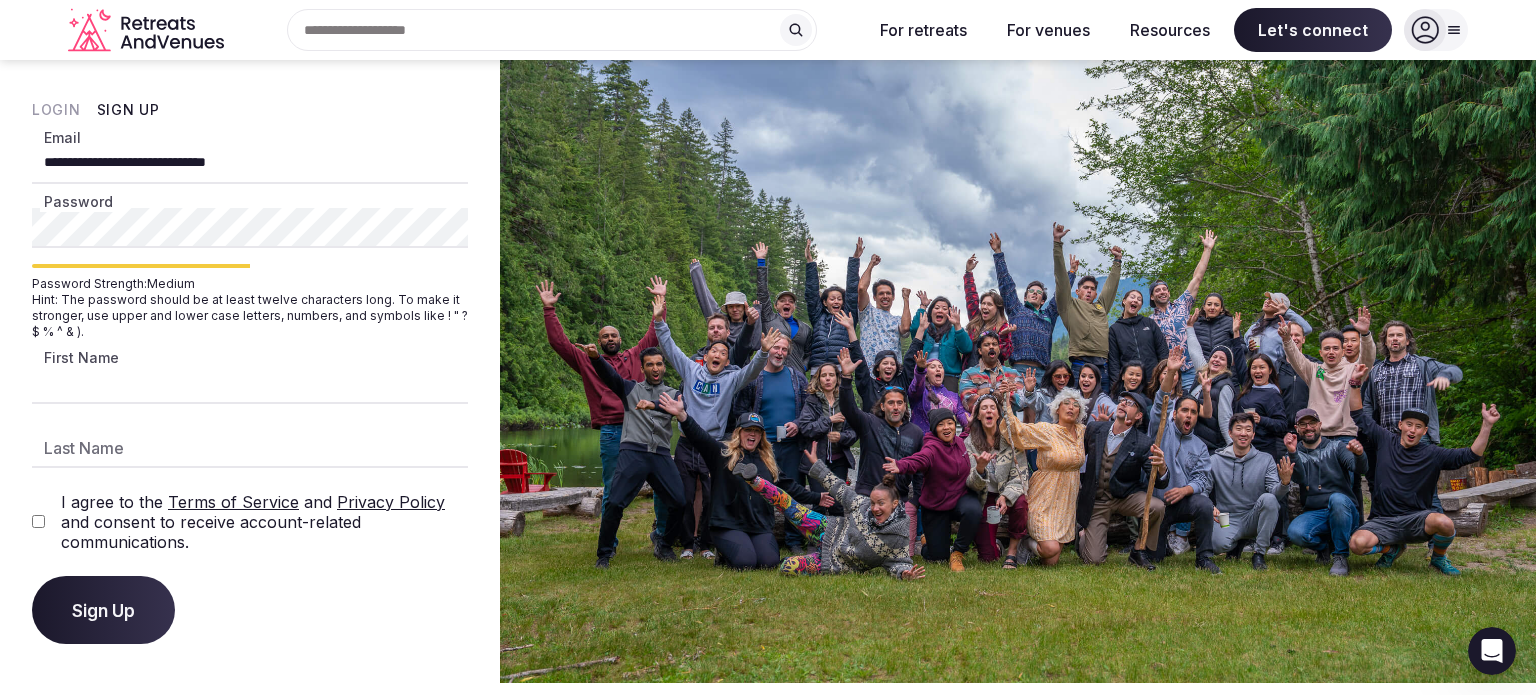 click on "First Name" at bounding box center (250, 384) 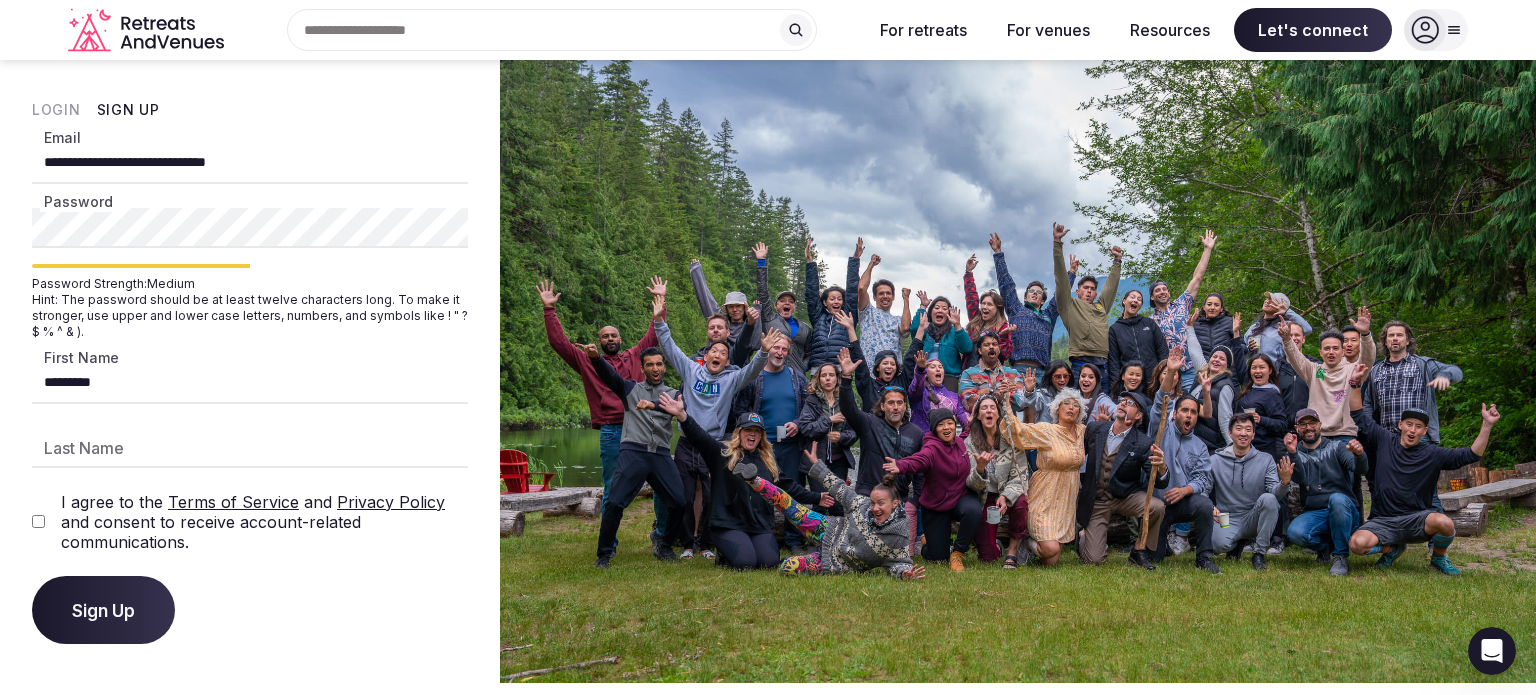 type on "*********" 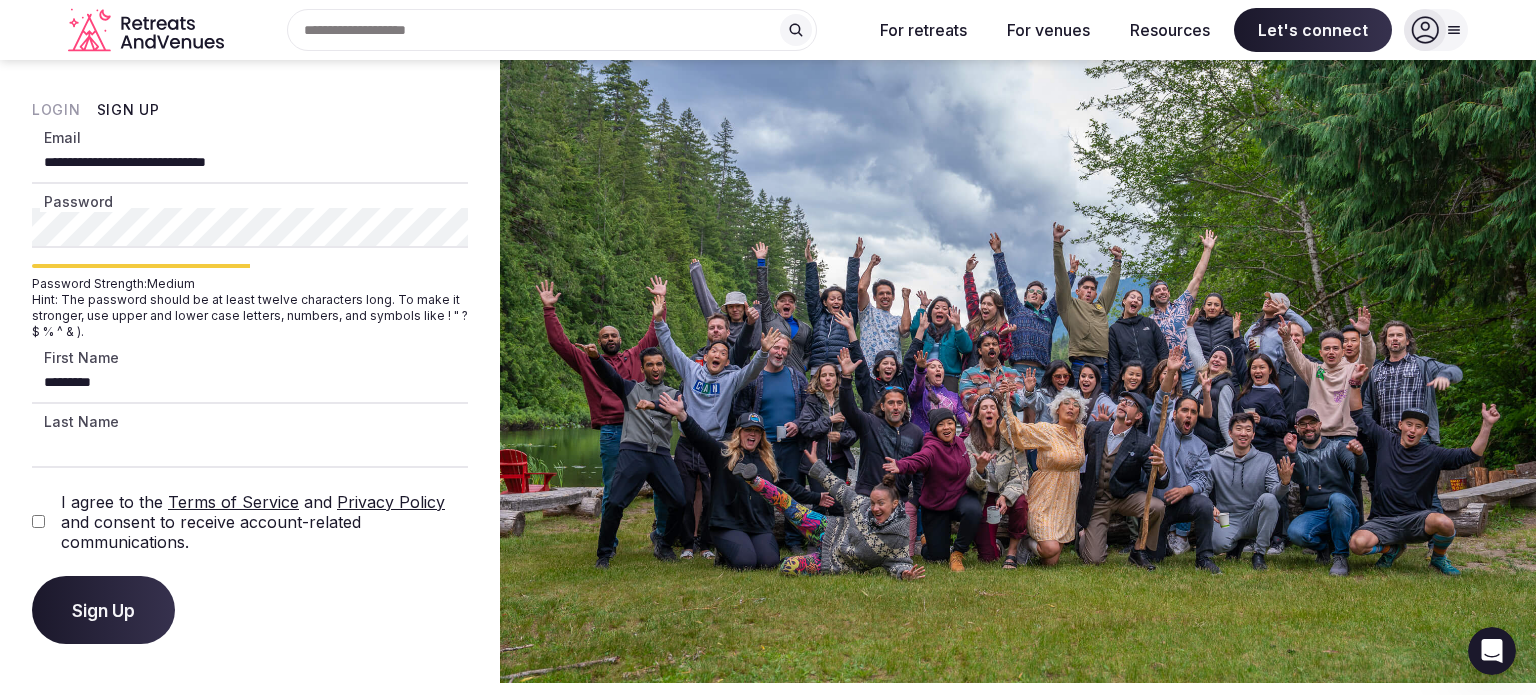 click on "Last Name" at bounding box center (250, 448) 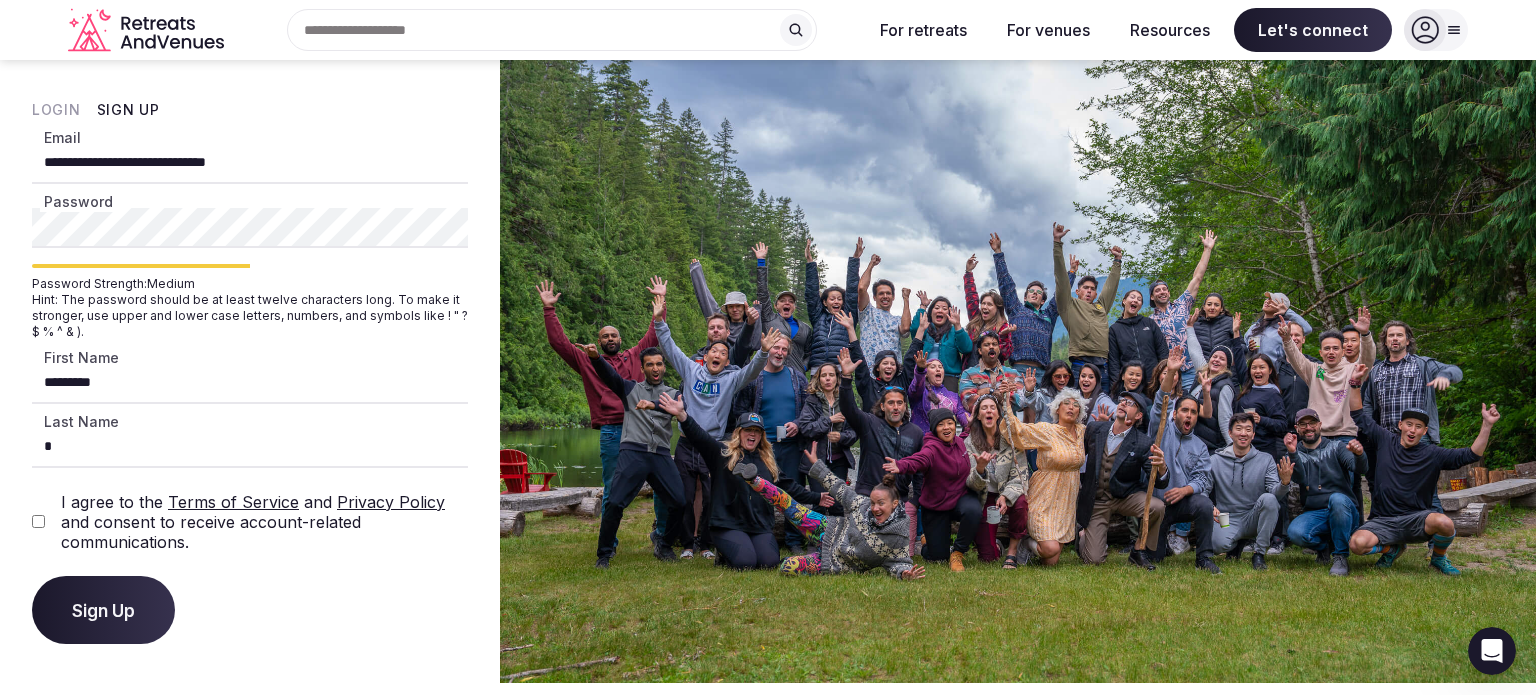 type on "******" 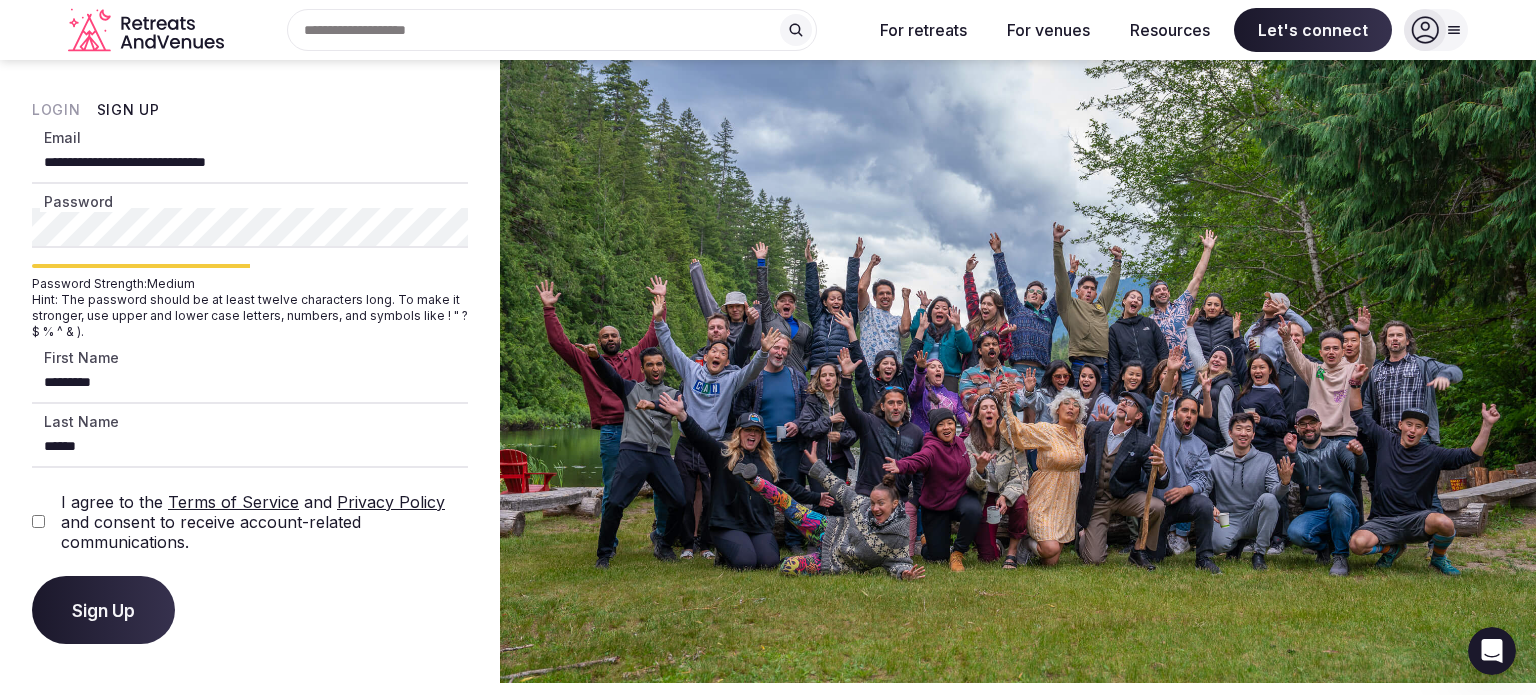 click on "I agree to the   Terms of Service   and   Privacy Policy   and consent to receive account-related communications." at bounding box center [250, 522] 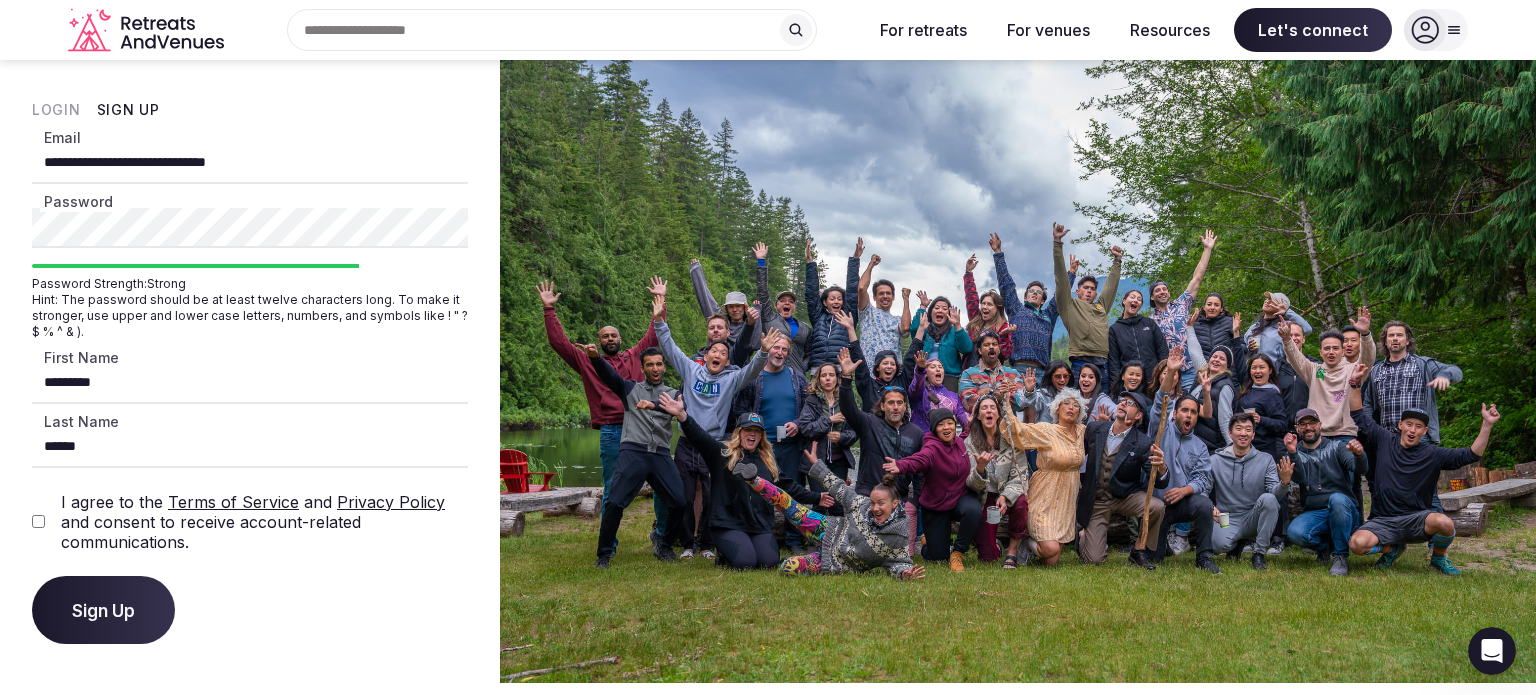 click on "Let's connect" at bounding box center (768, 591) 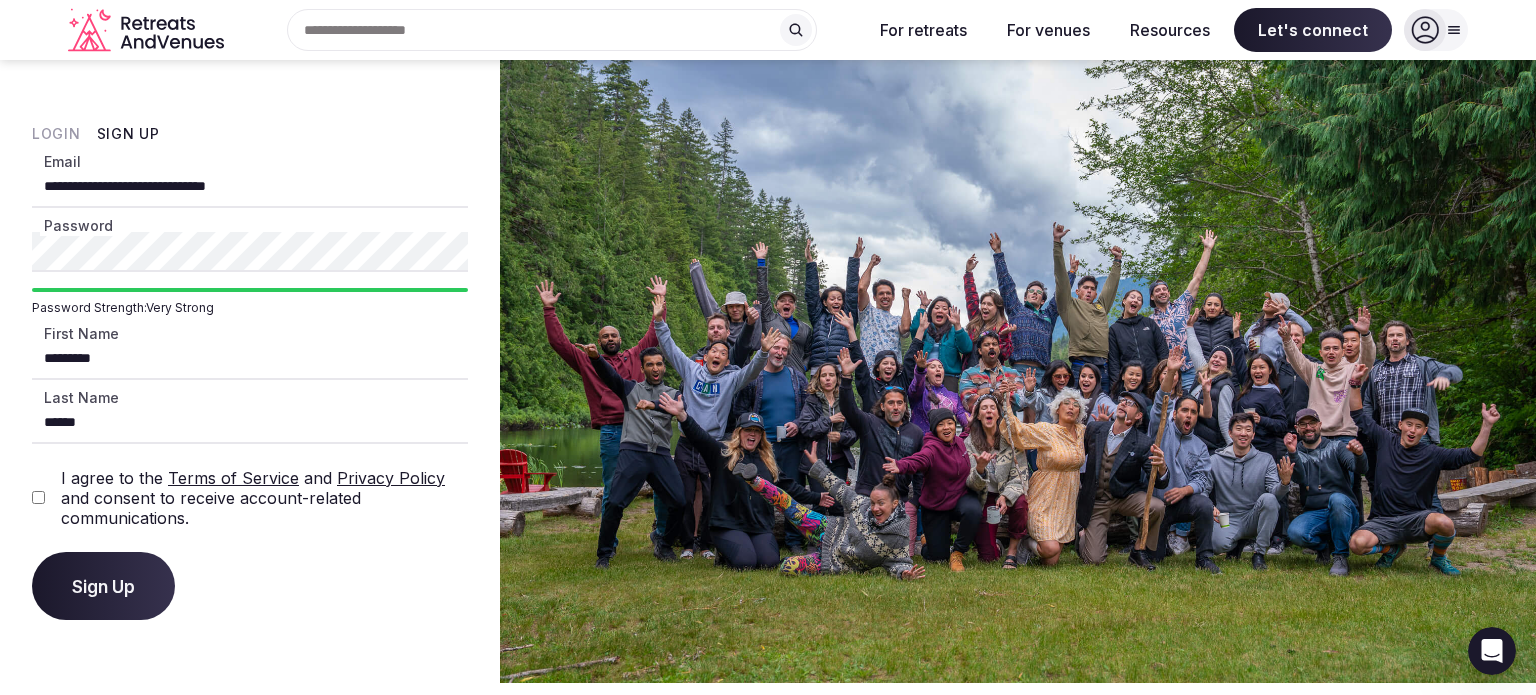 click on "Let's connect" at bounding box center [768, 591] 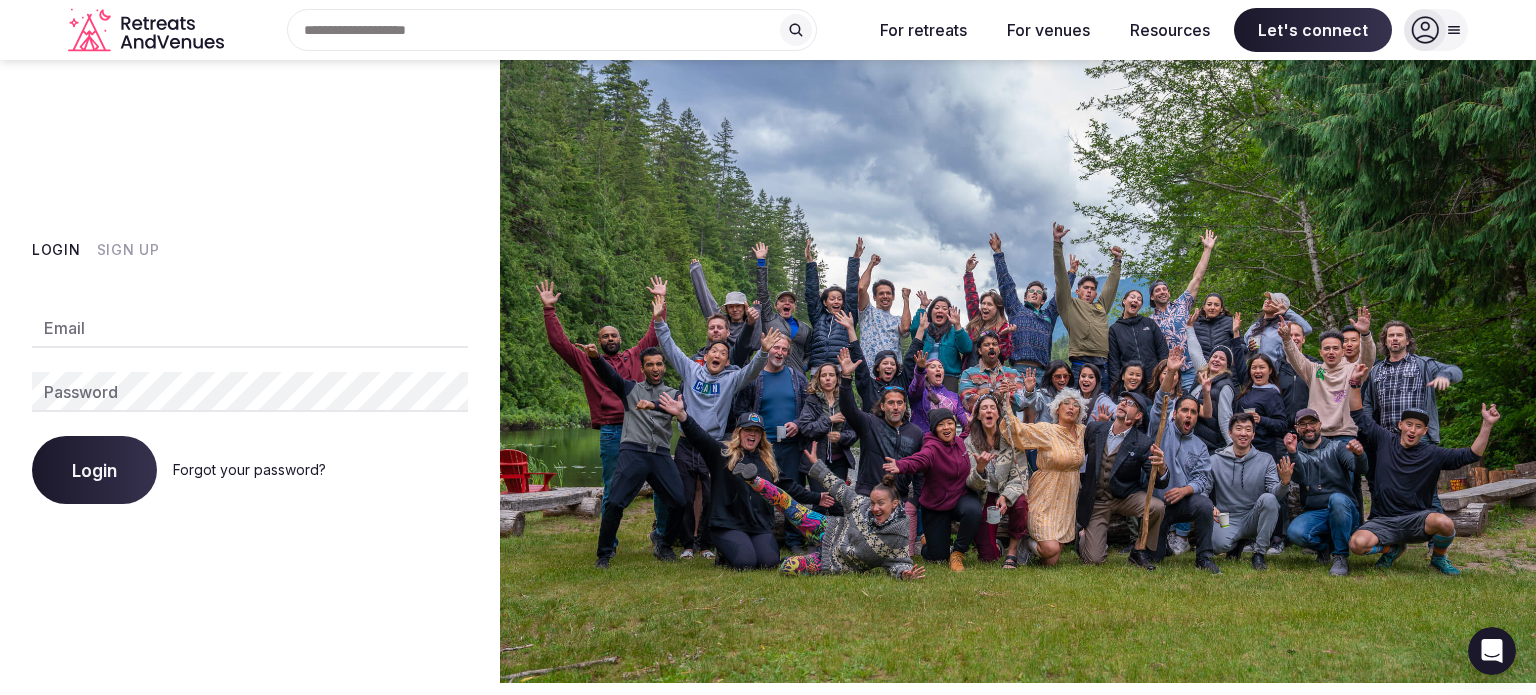 type 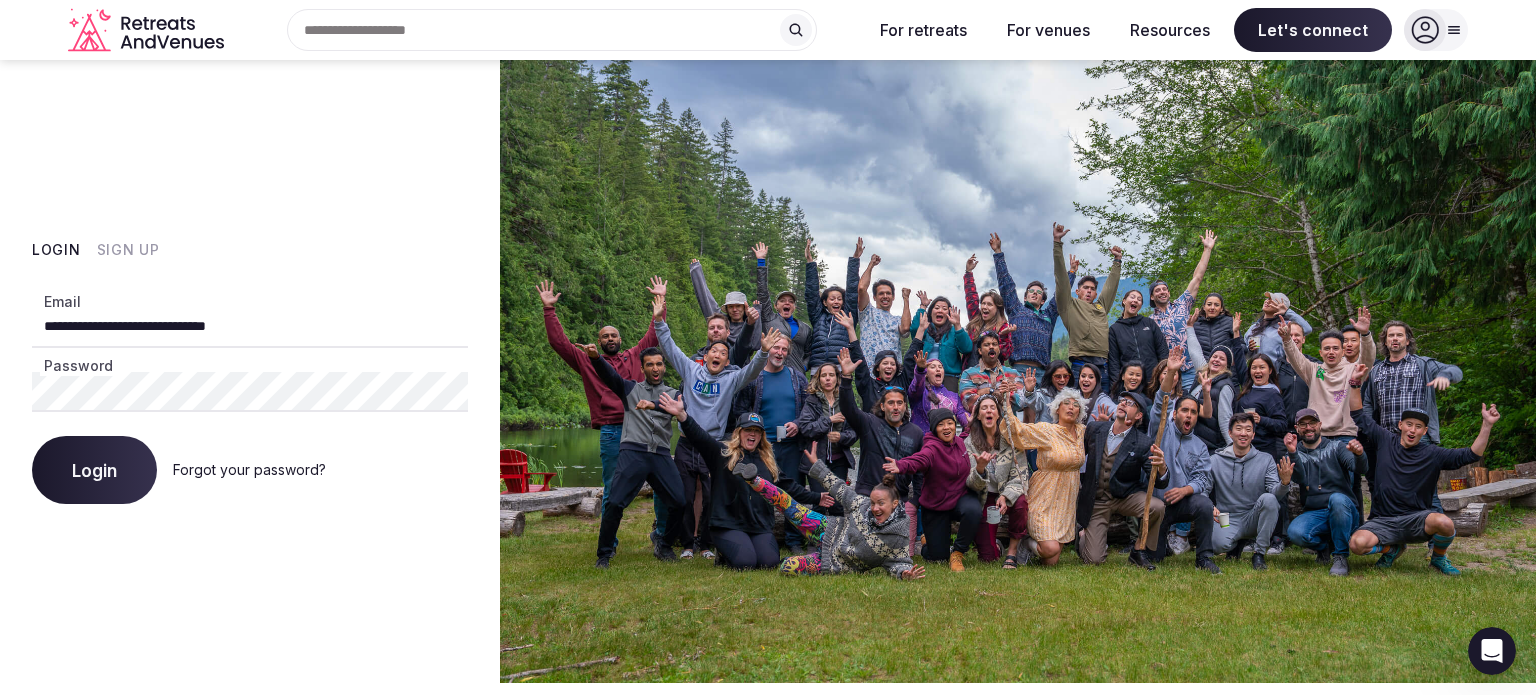 click on "Get matched with top venues Start for free in under 5 min" at bounding box center [768, 432] 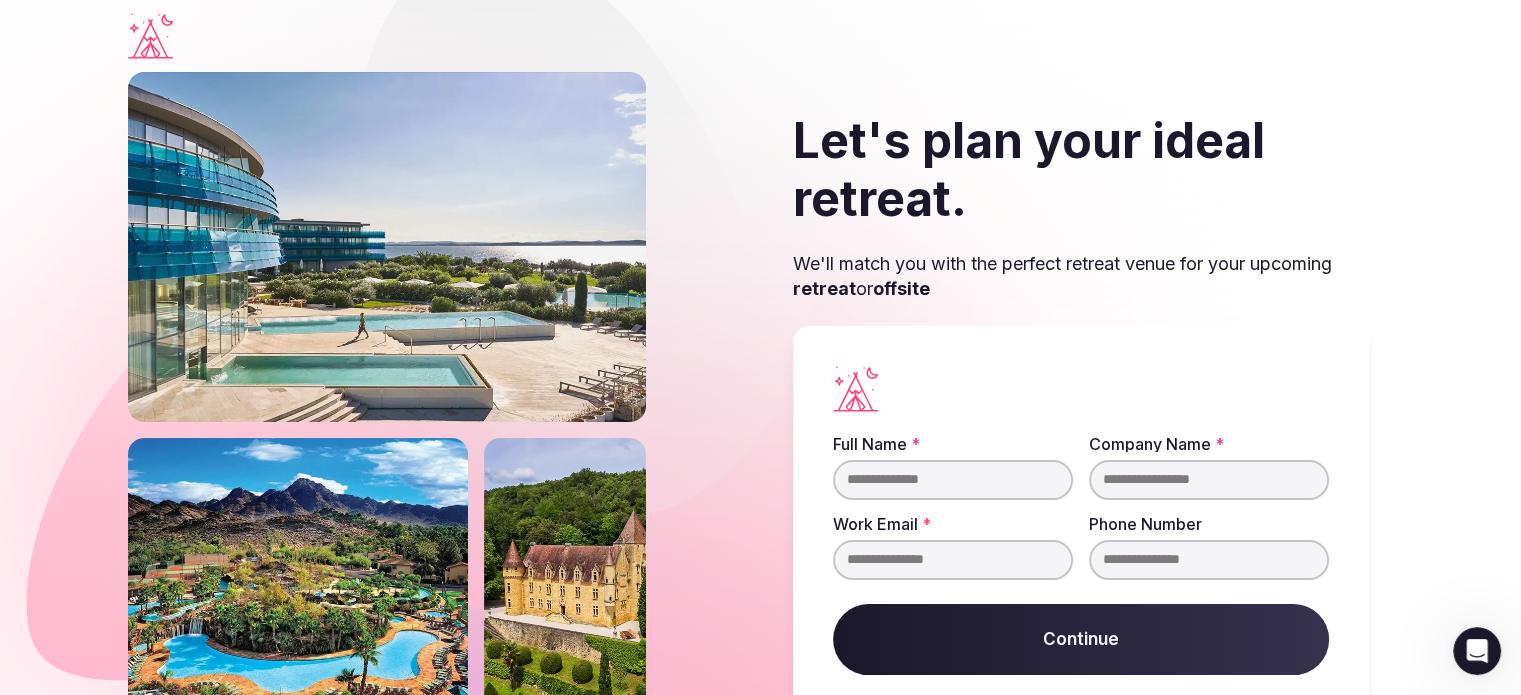 click on "Full Name *" at bounding box center (953, 480) 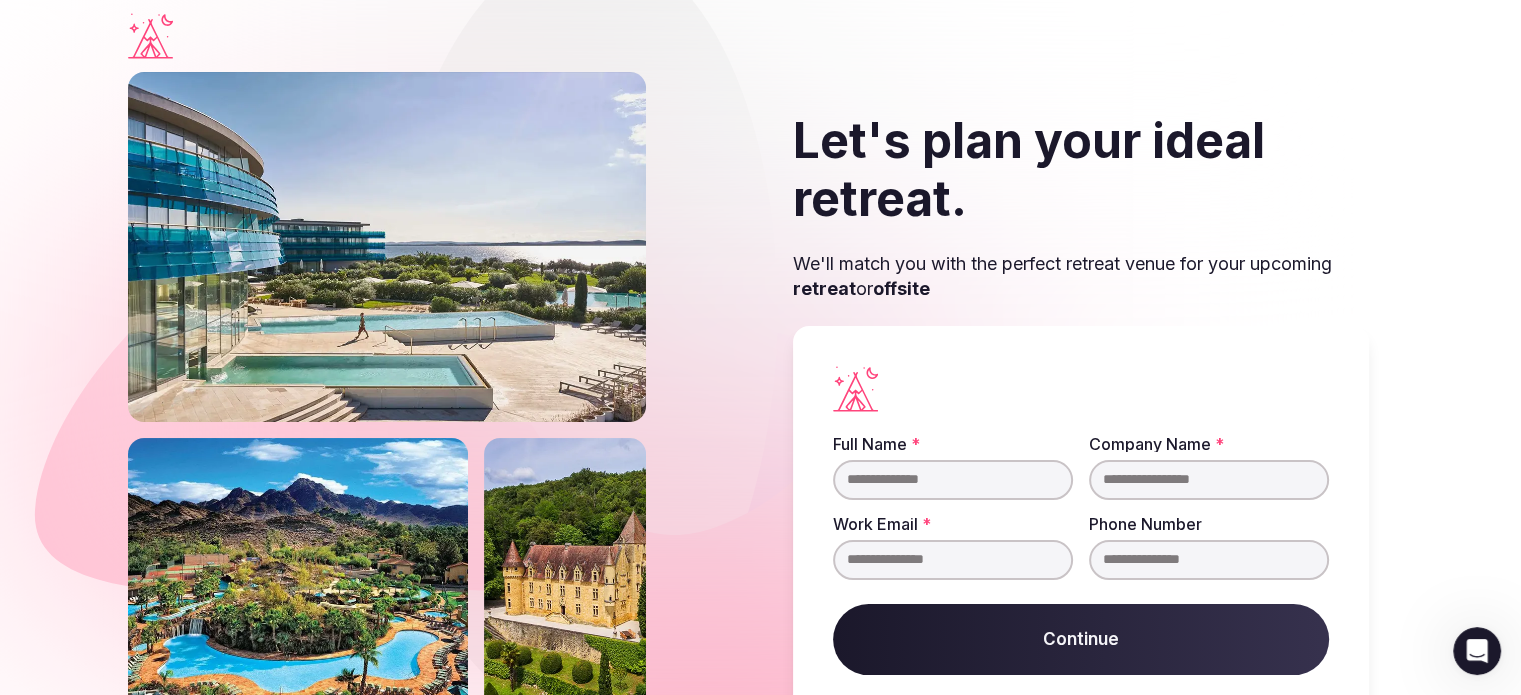 type on "**********" 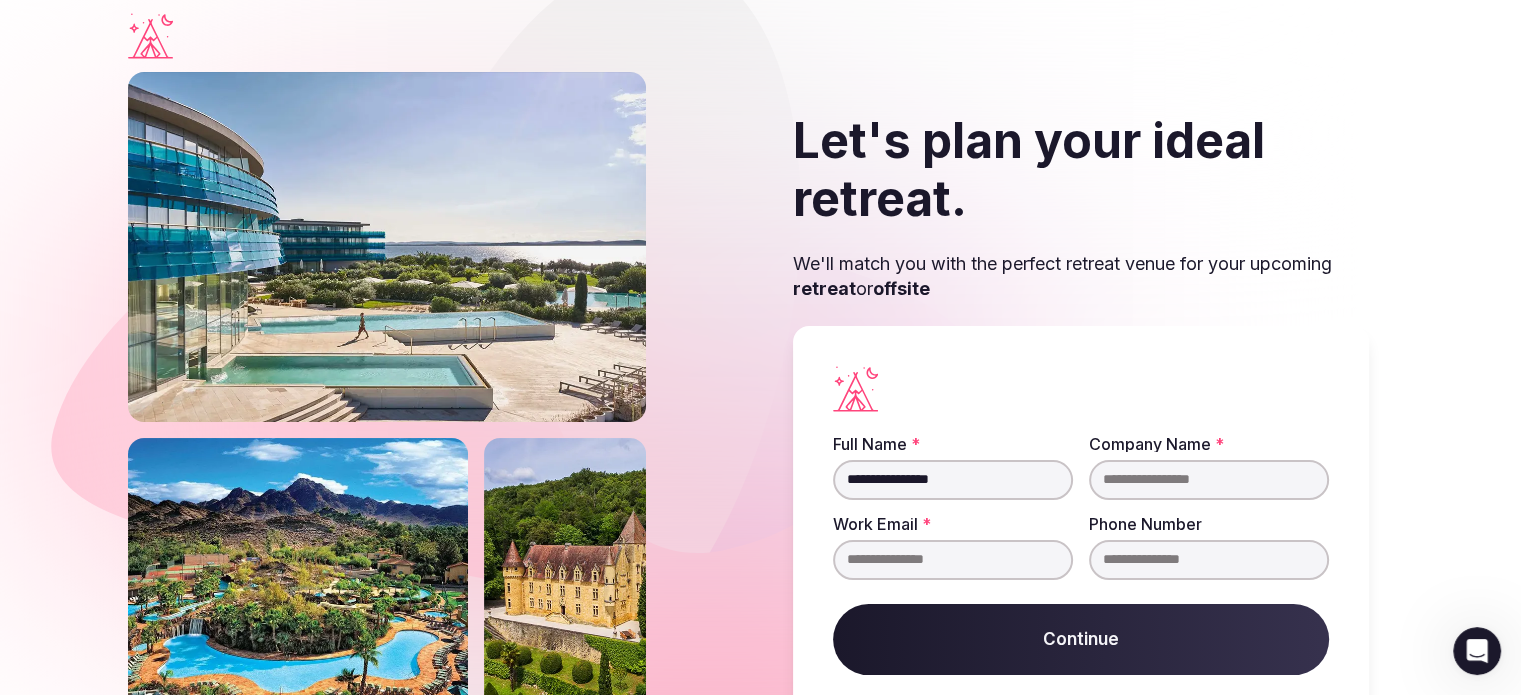 click on "Company Name *" at bounding box center [1209, 480] 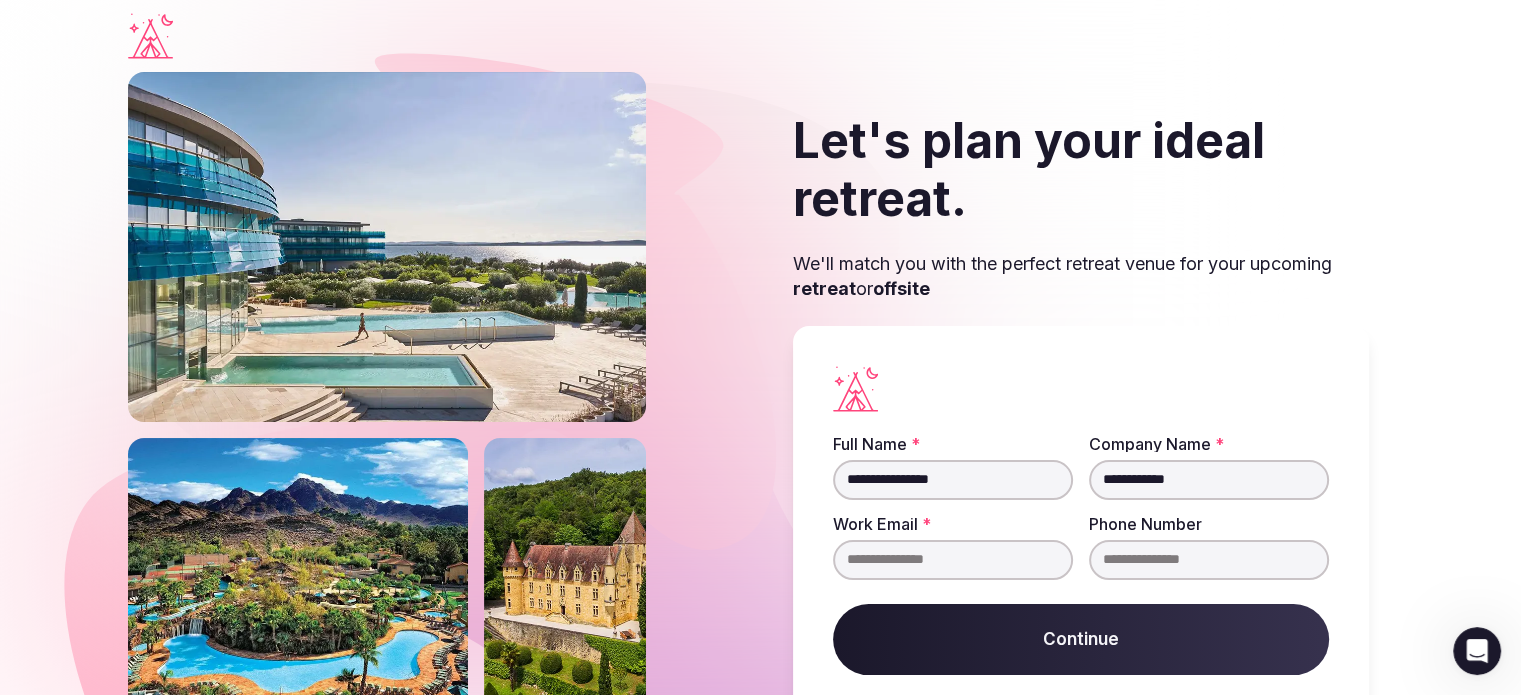 click on "**********" at bounding box center [1209, 480] 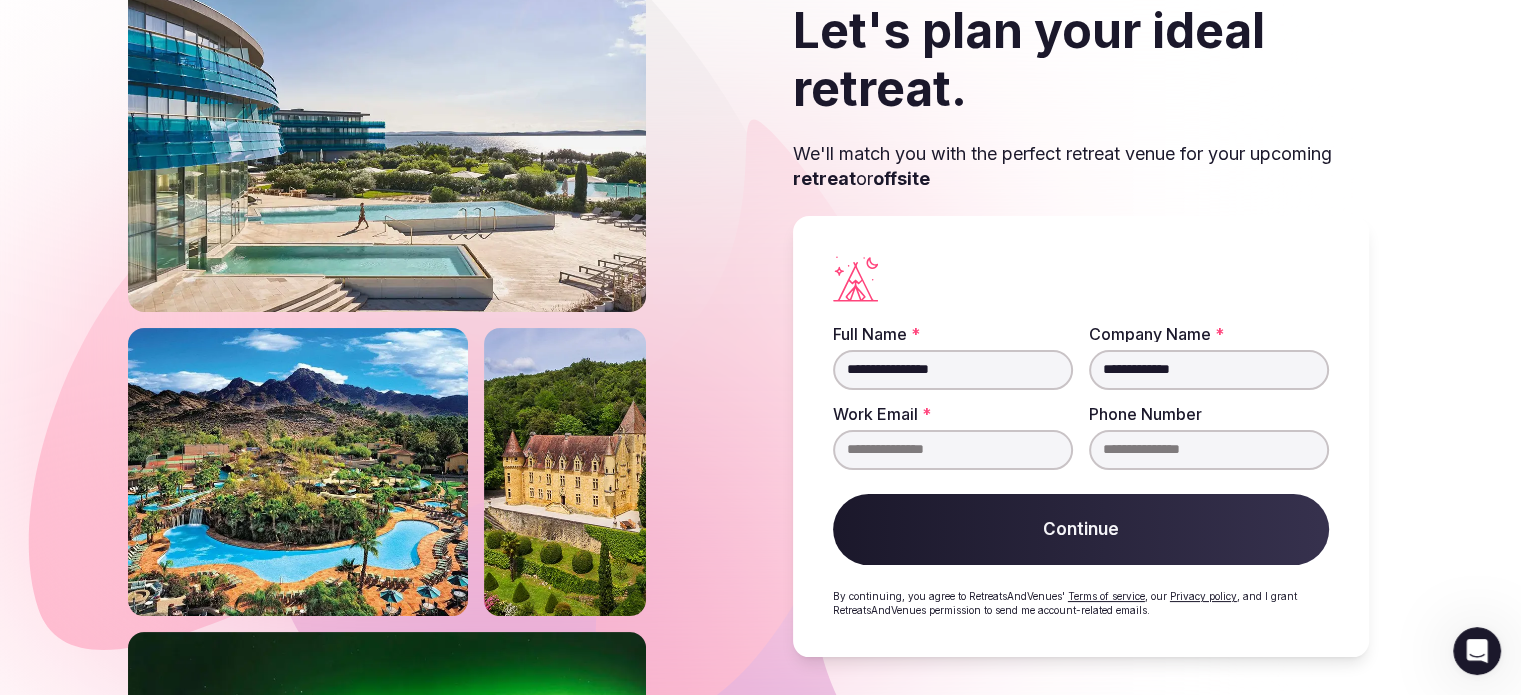 scroll, scrollTop: 112, scrollLeft: 0, axis: vertical 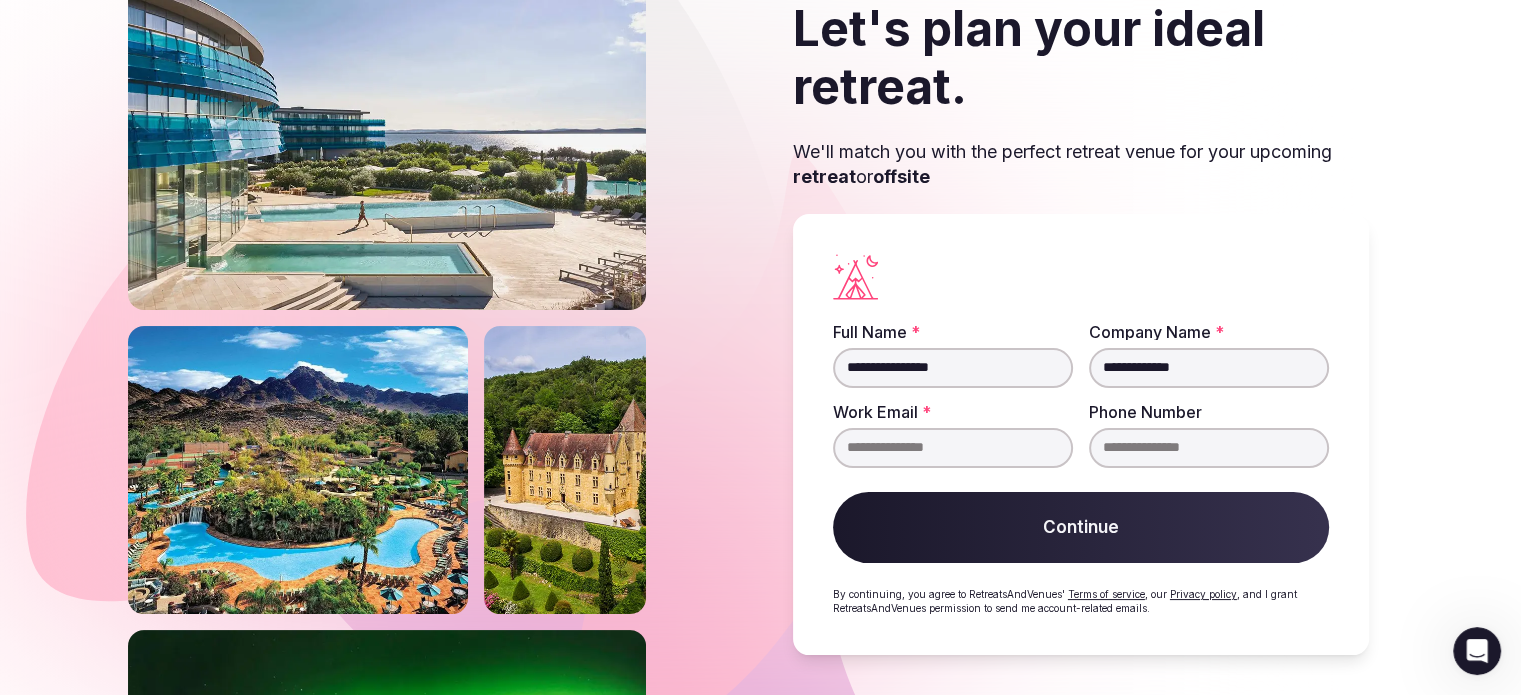 type on "**********" 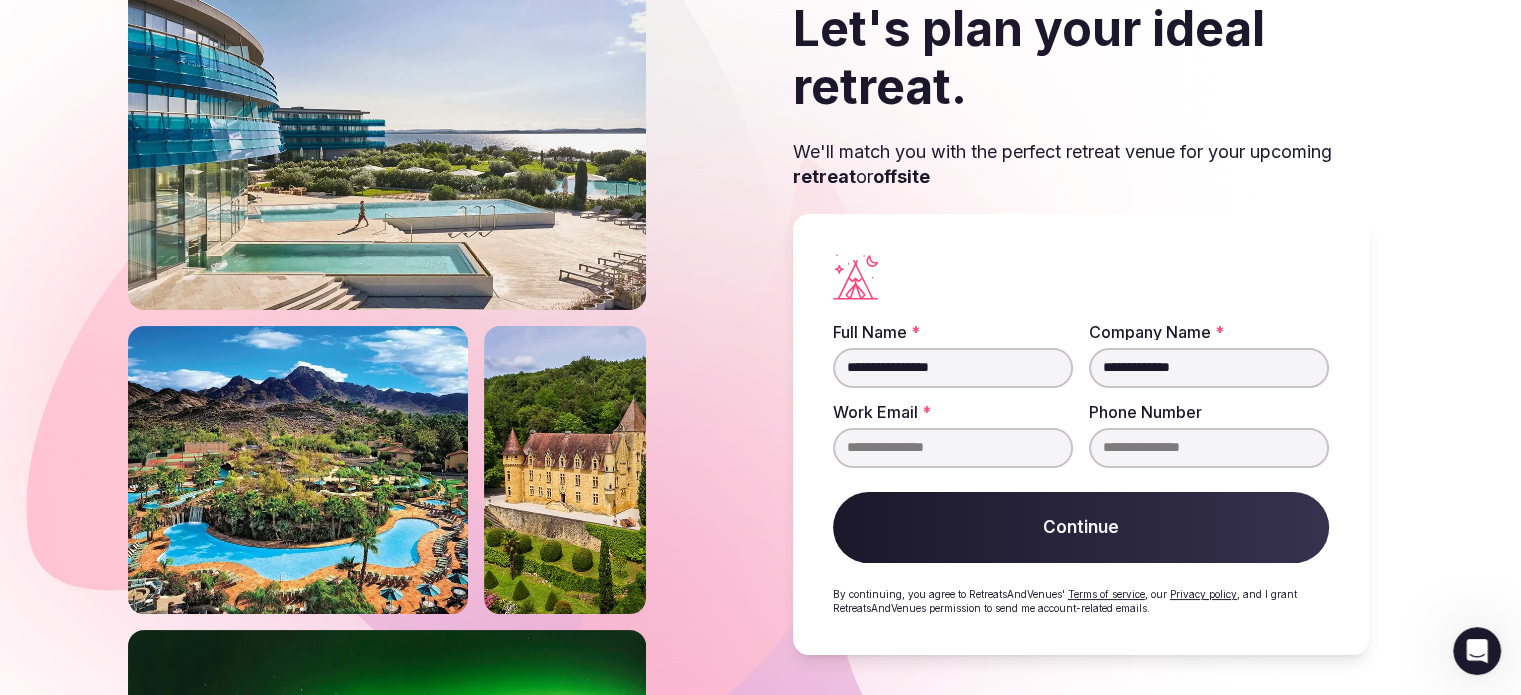 click on "Work Email *" at bounding box center (953, 448) 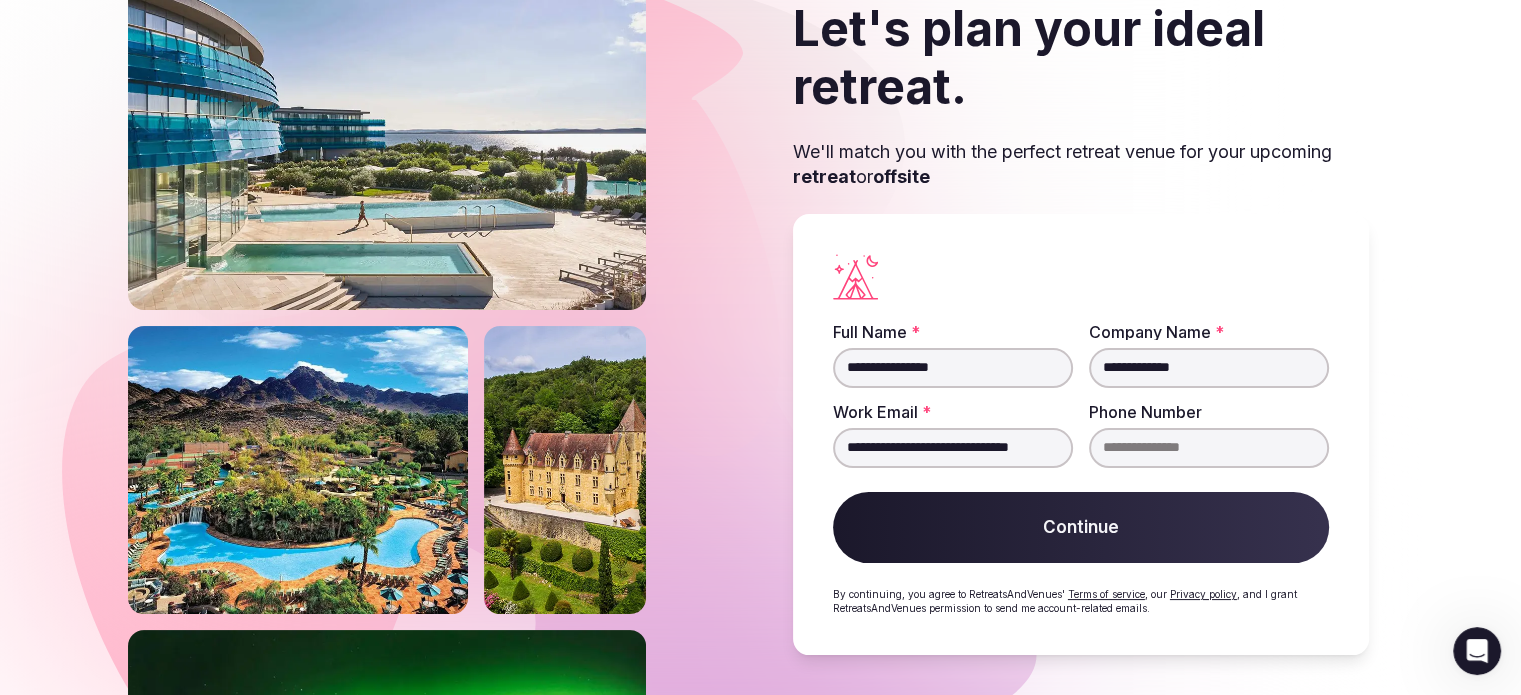 scroll, scrollTop: 0, scrollLeft: 42, axis: horizontal 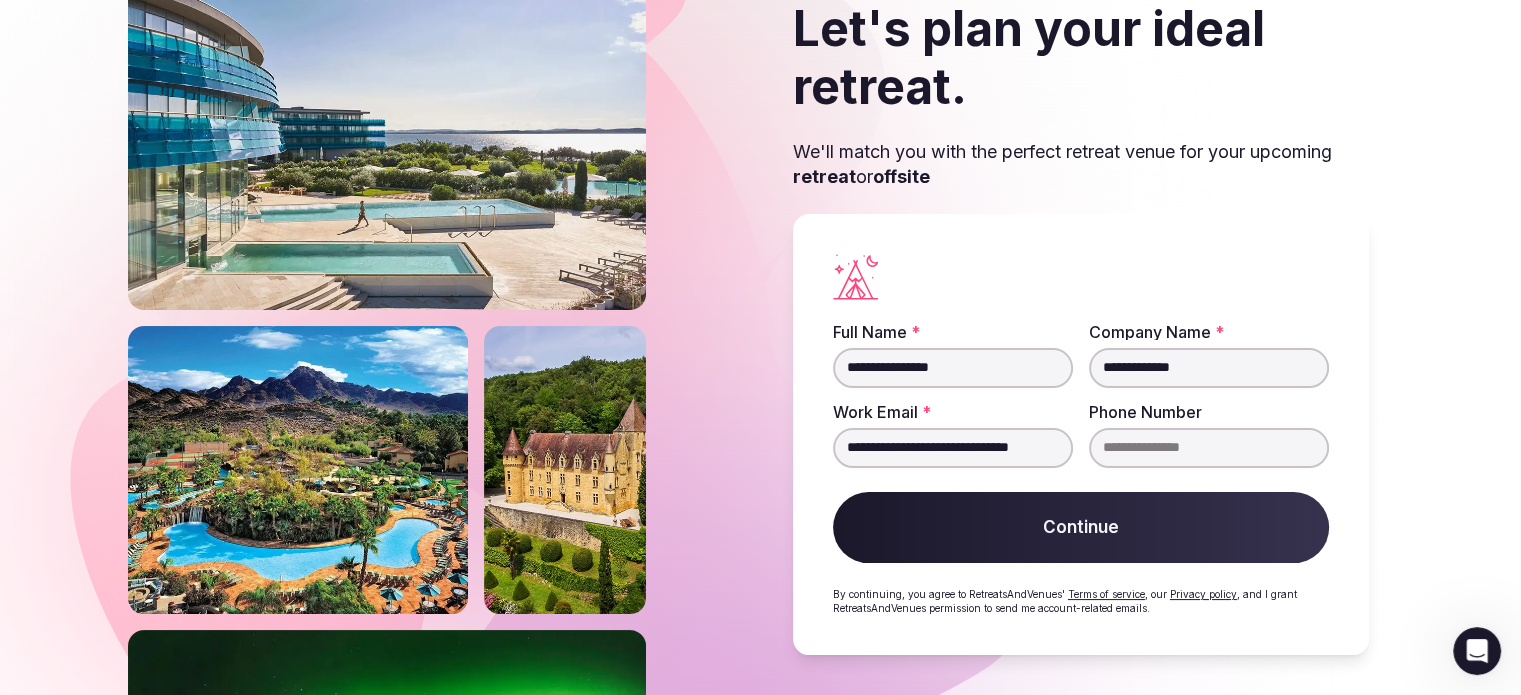 type on "**********" 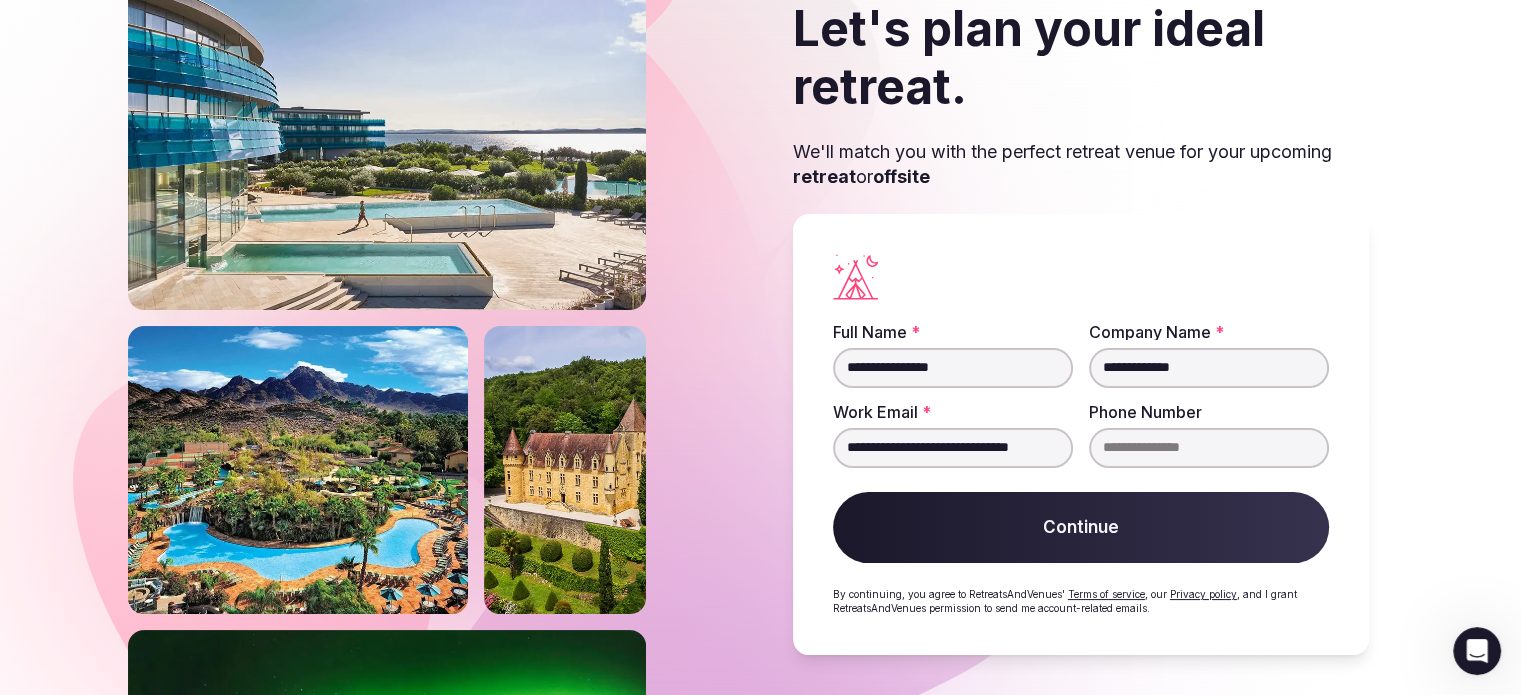 scroll, scrollTop: 0, scrollLeft: 0, axis: both 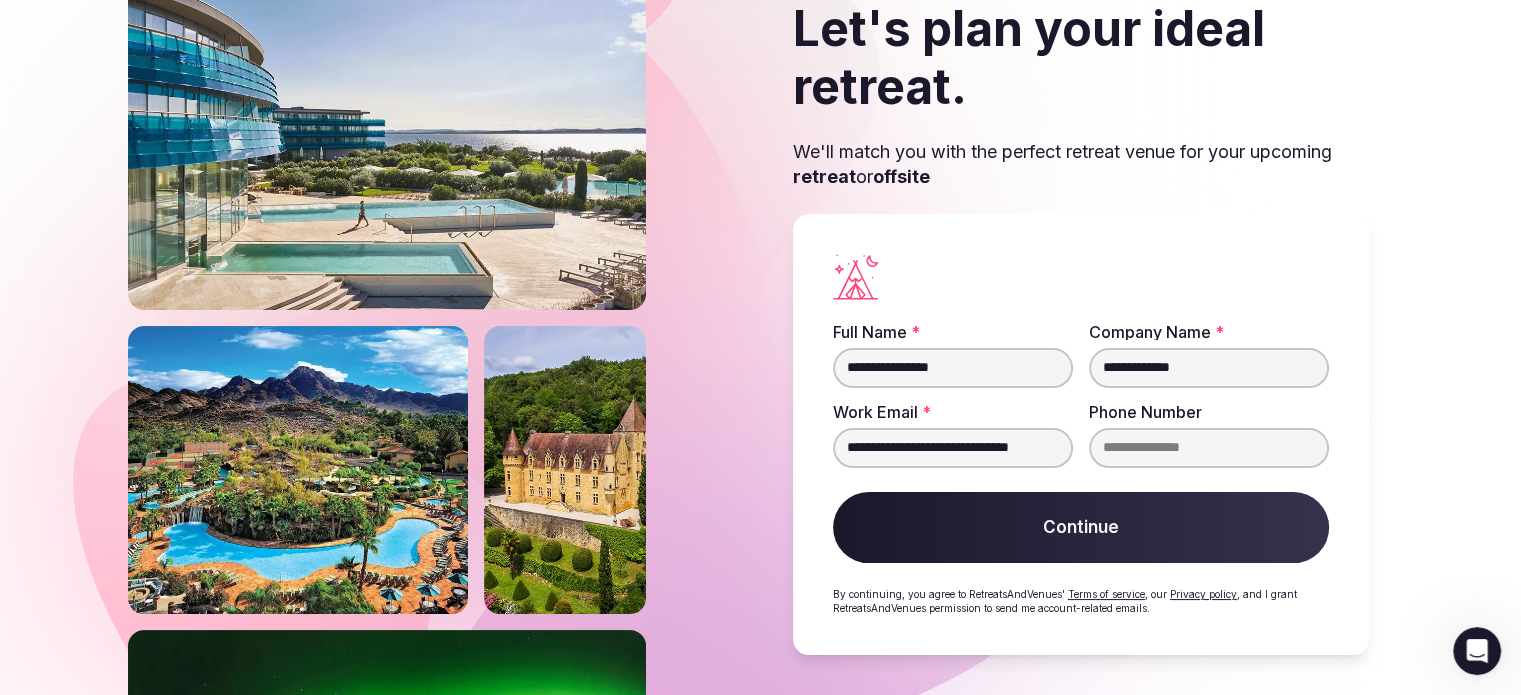 click on "Phone Number" at bounding box center [1209, 448] 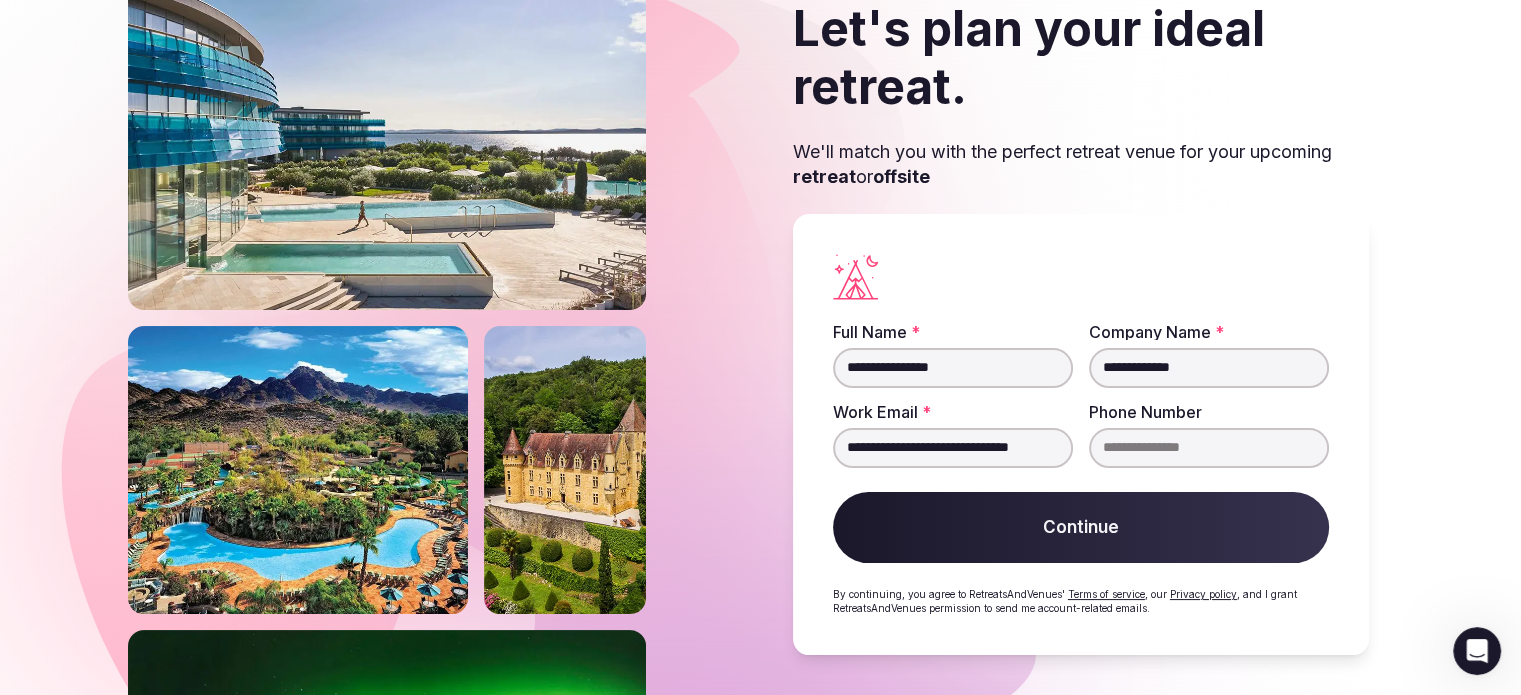 type on "**********" 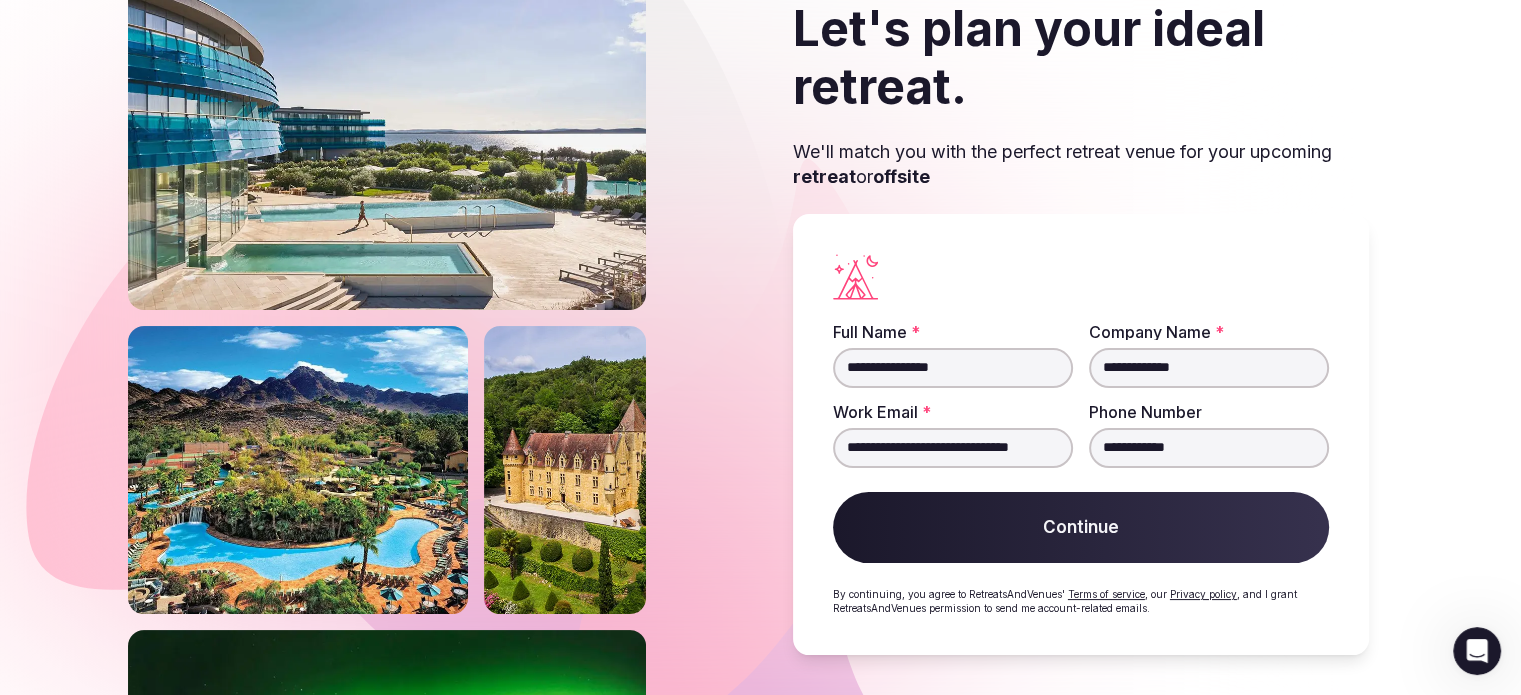 scroll, scrollTop: 0, scrollLeft: 0, axis: both 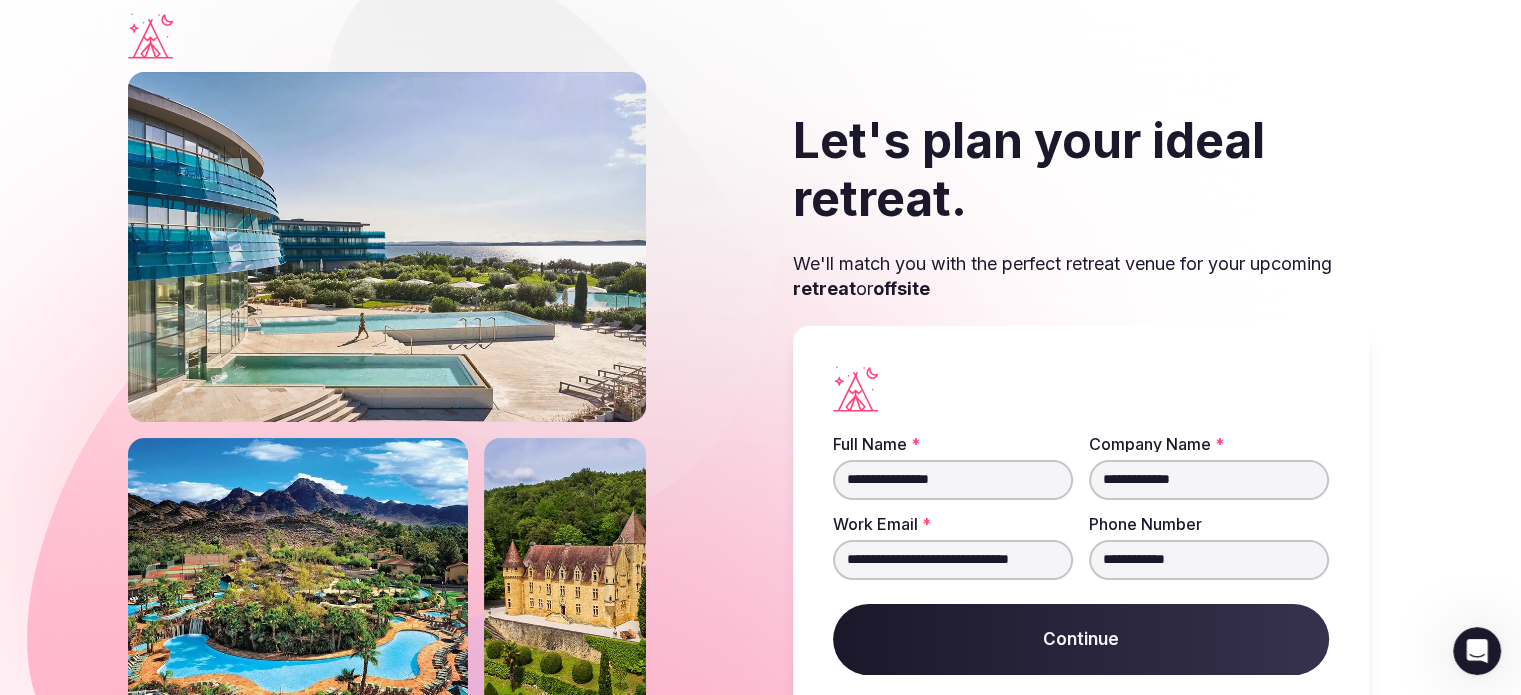click 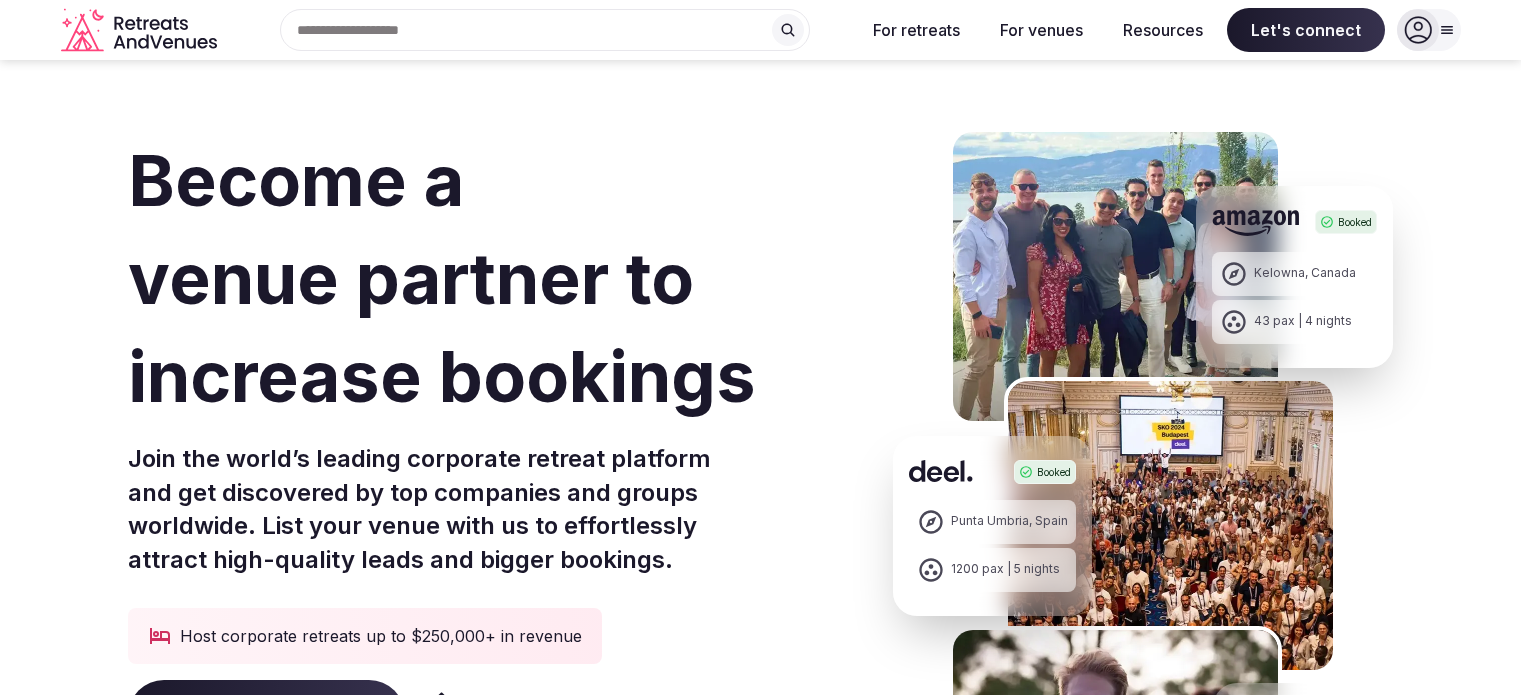 scroll, scrollTop: 0, scrollLeft: 0, axis: both 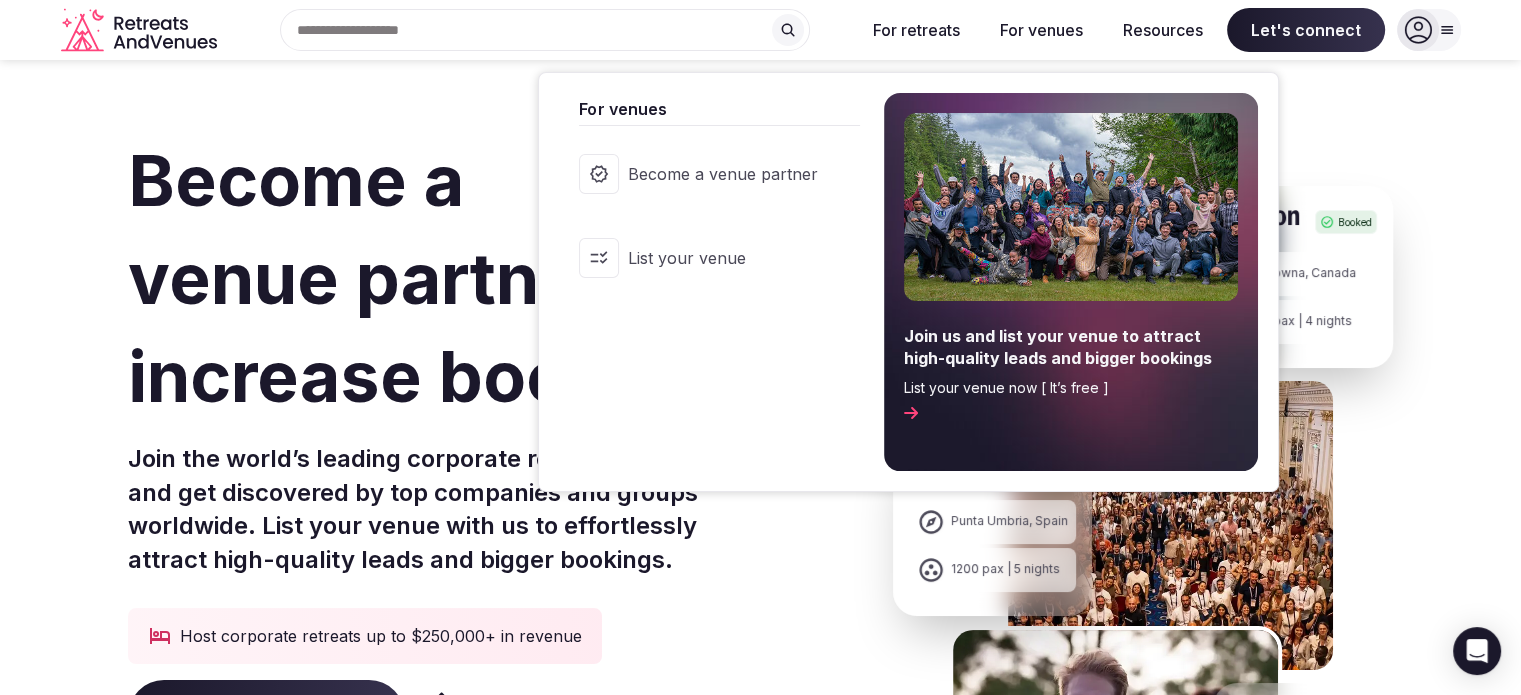click on "List your venue now [ It’s free ]" at bounding box center [1071, 388] 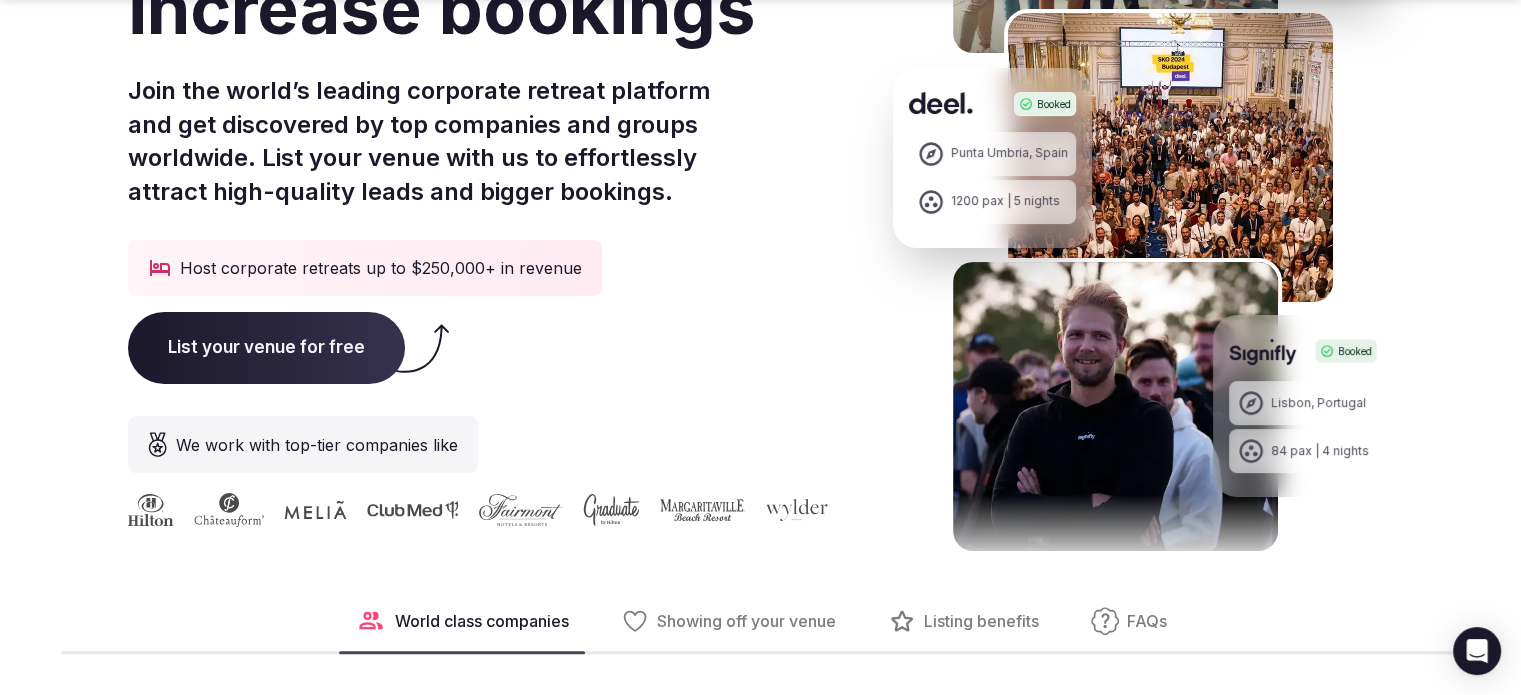 scroll, scrollTop: 356, scrollLeft: 0, axis: vertical 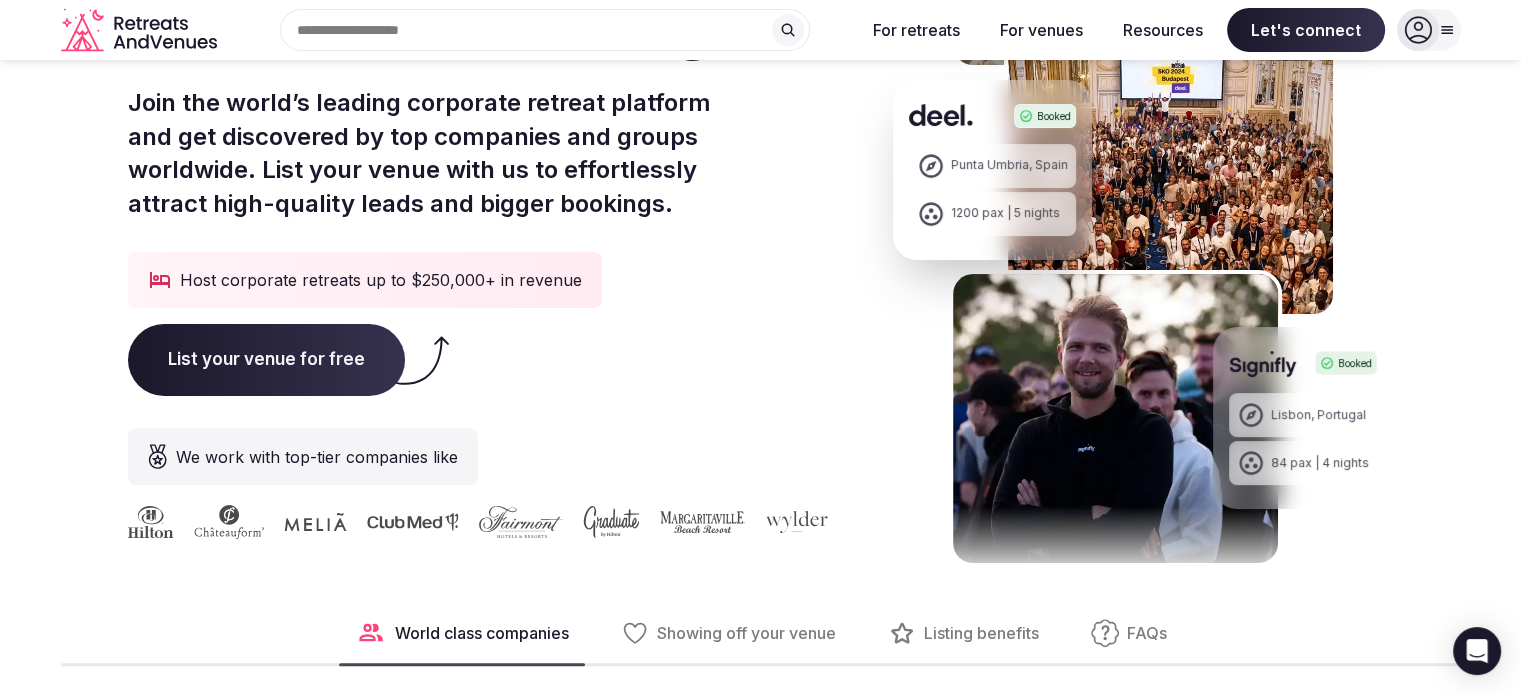 click on "List your venue for free" at bounding box center (266, 360) 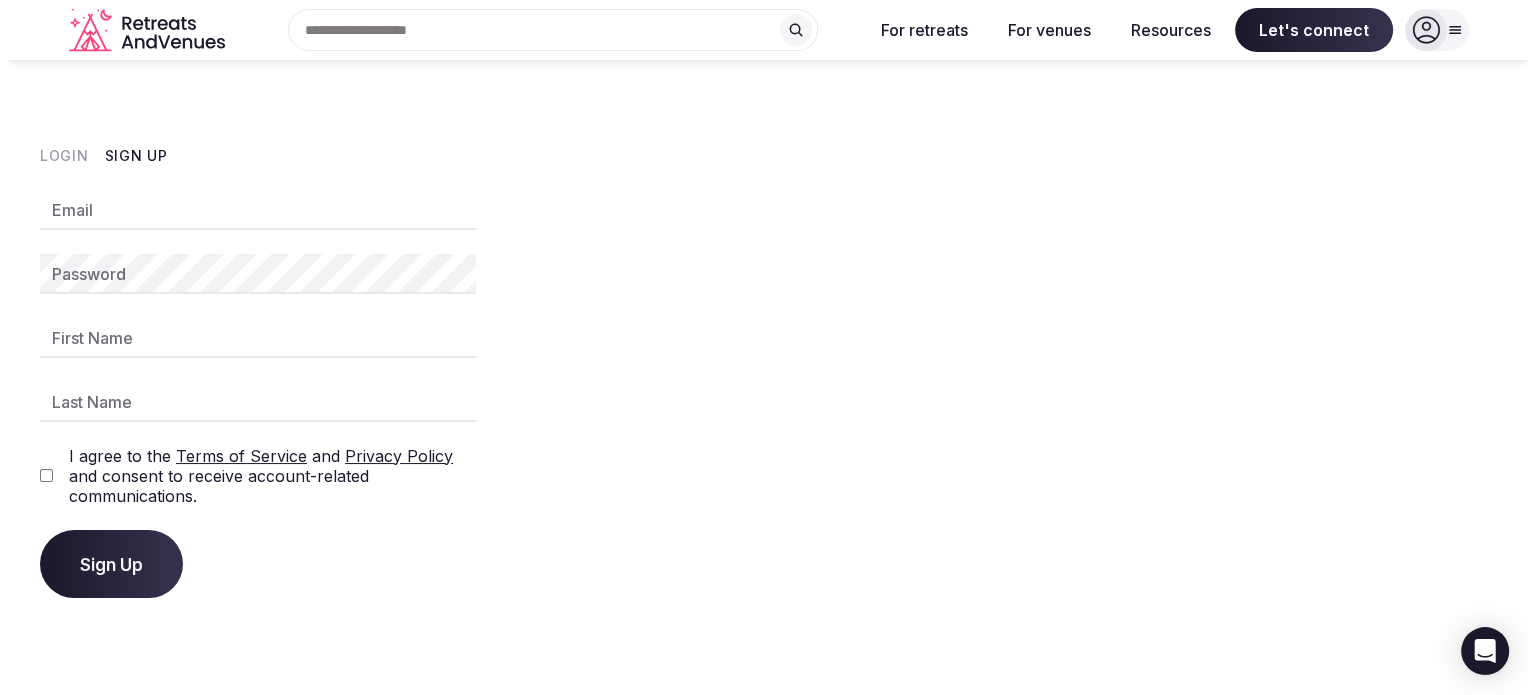 scroll, scrollTop: 0, scrollLeft: 0, axis: both 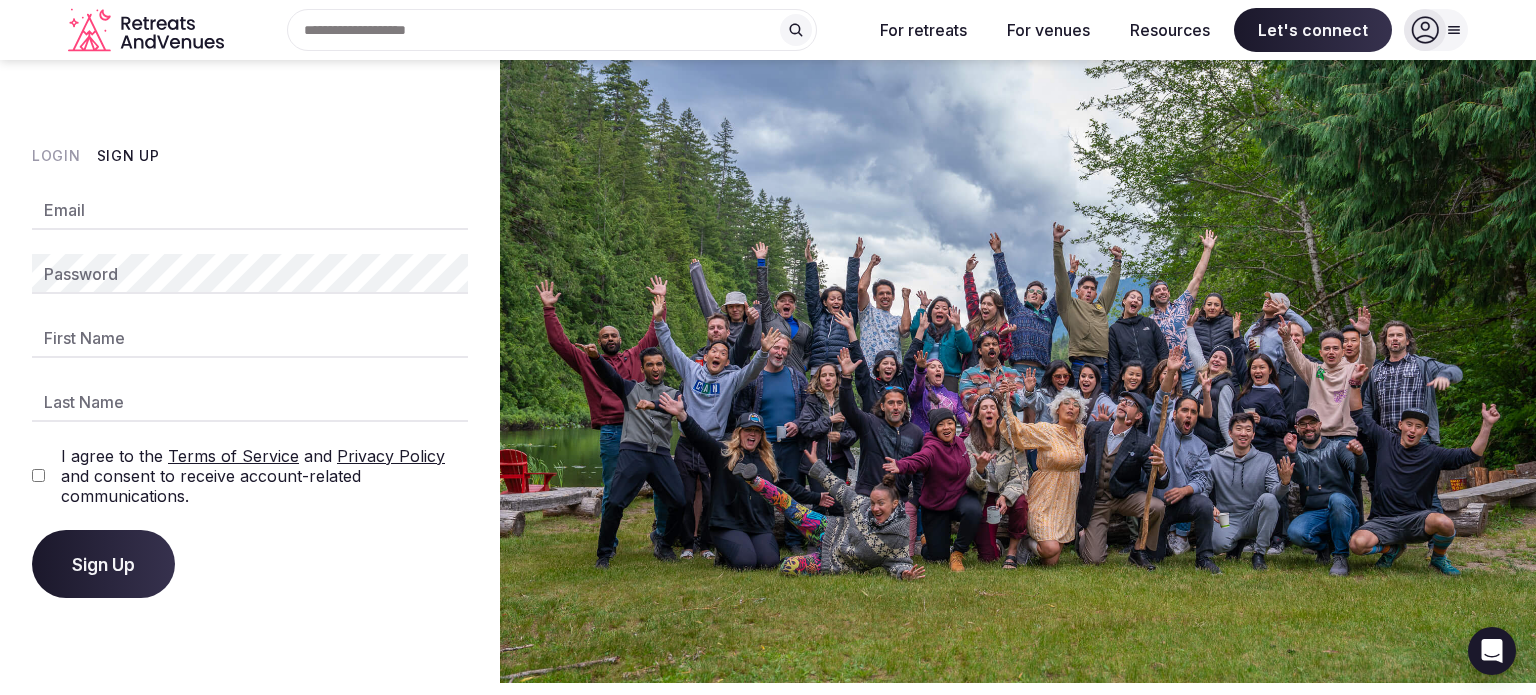 type on "**********" 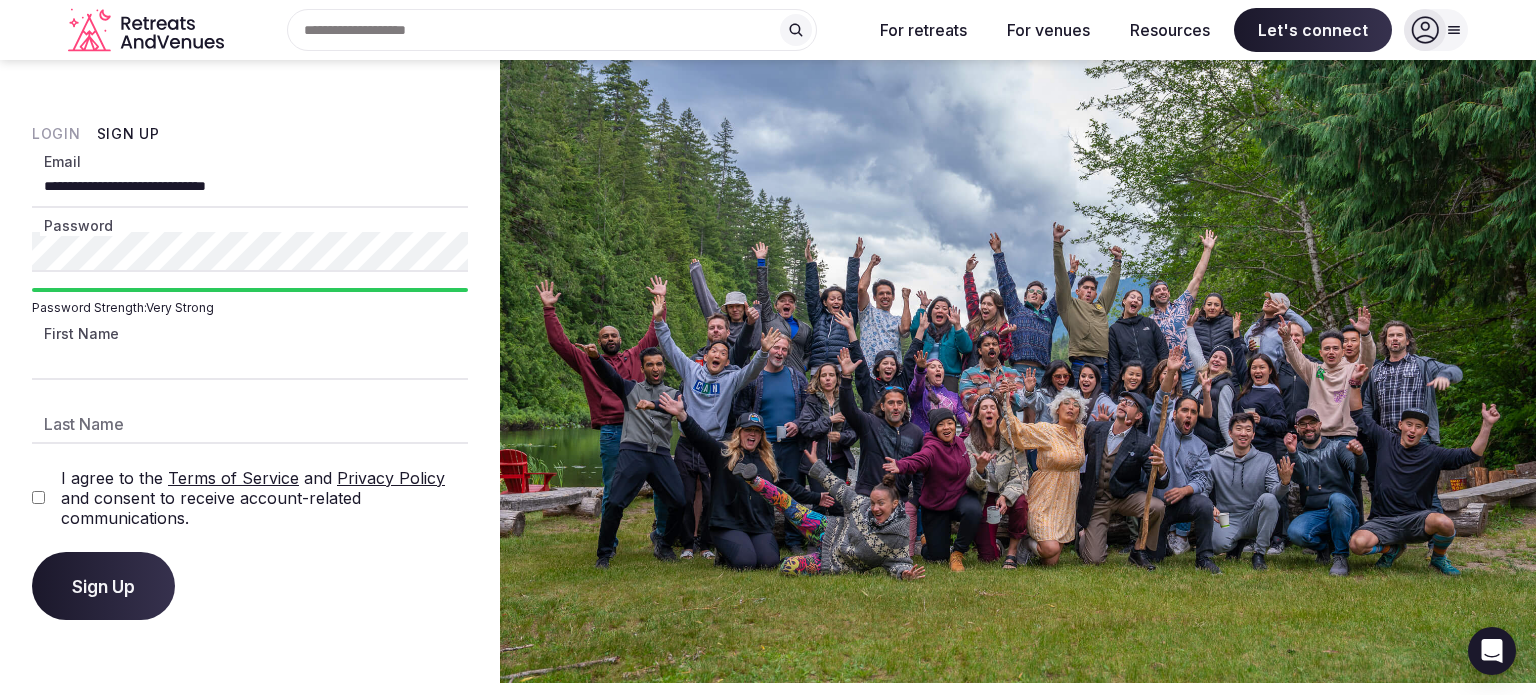 click on "First Name" at bounding box center (250, 360) 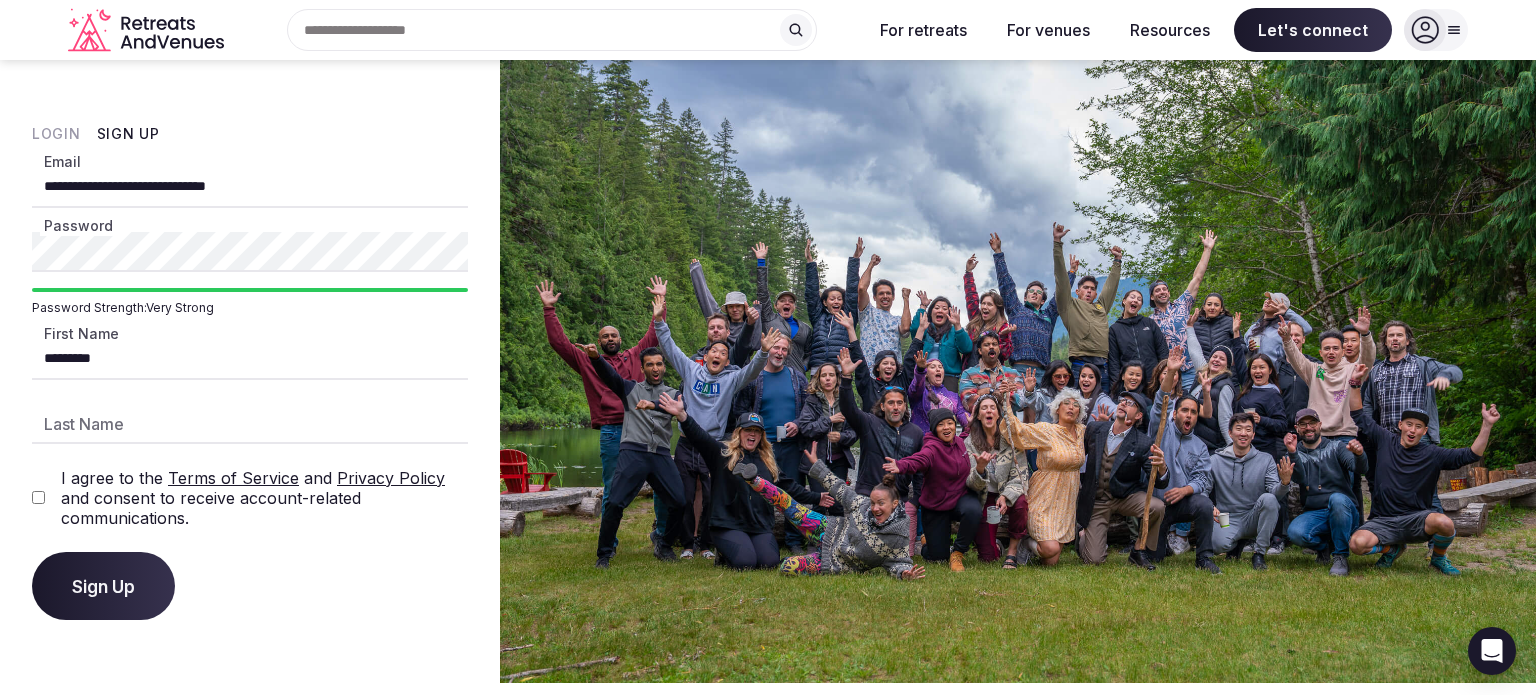 type on "******" 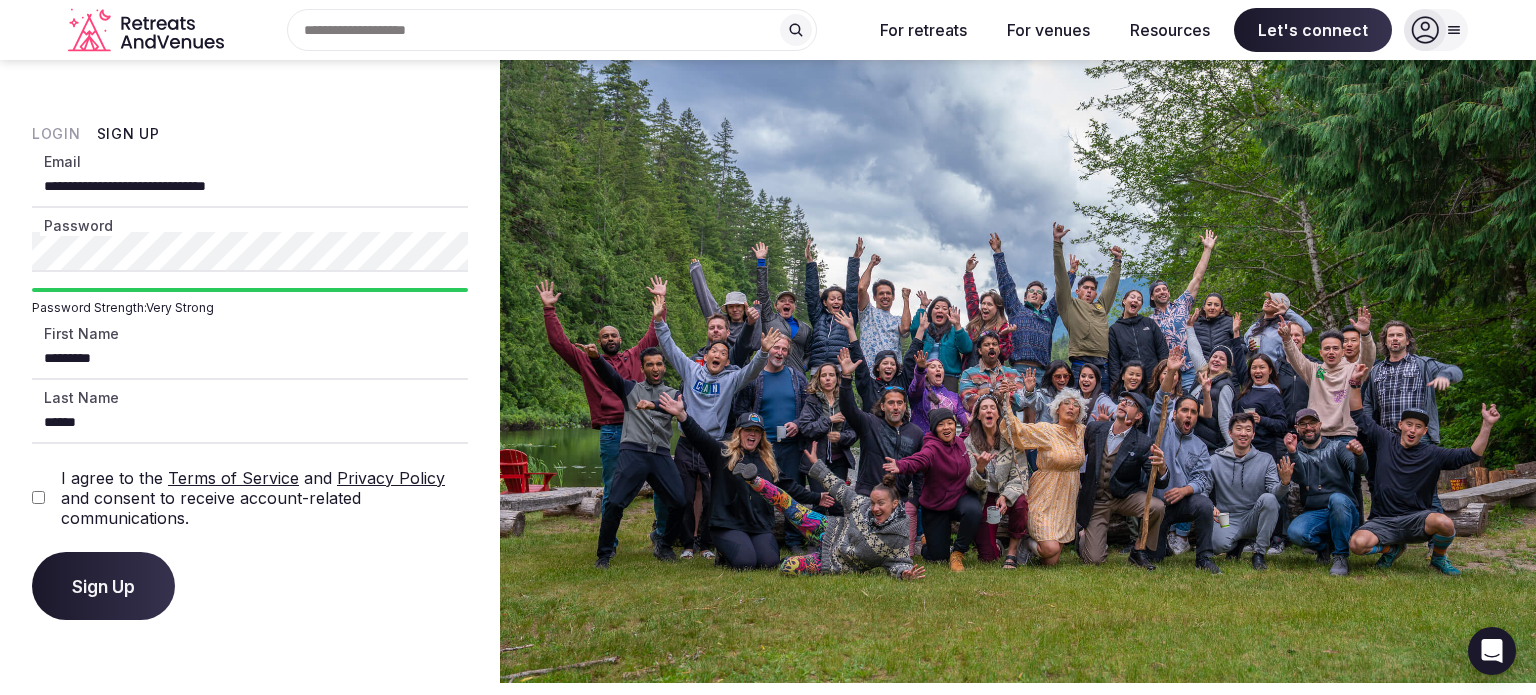 click on "Let's connect" at bounding box center (768, 591) 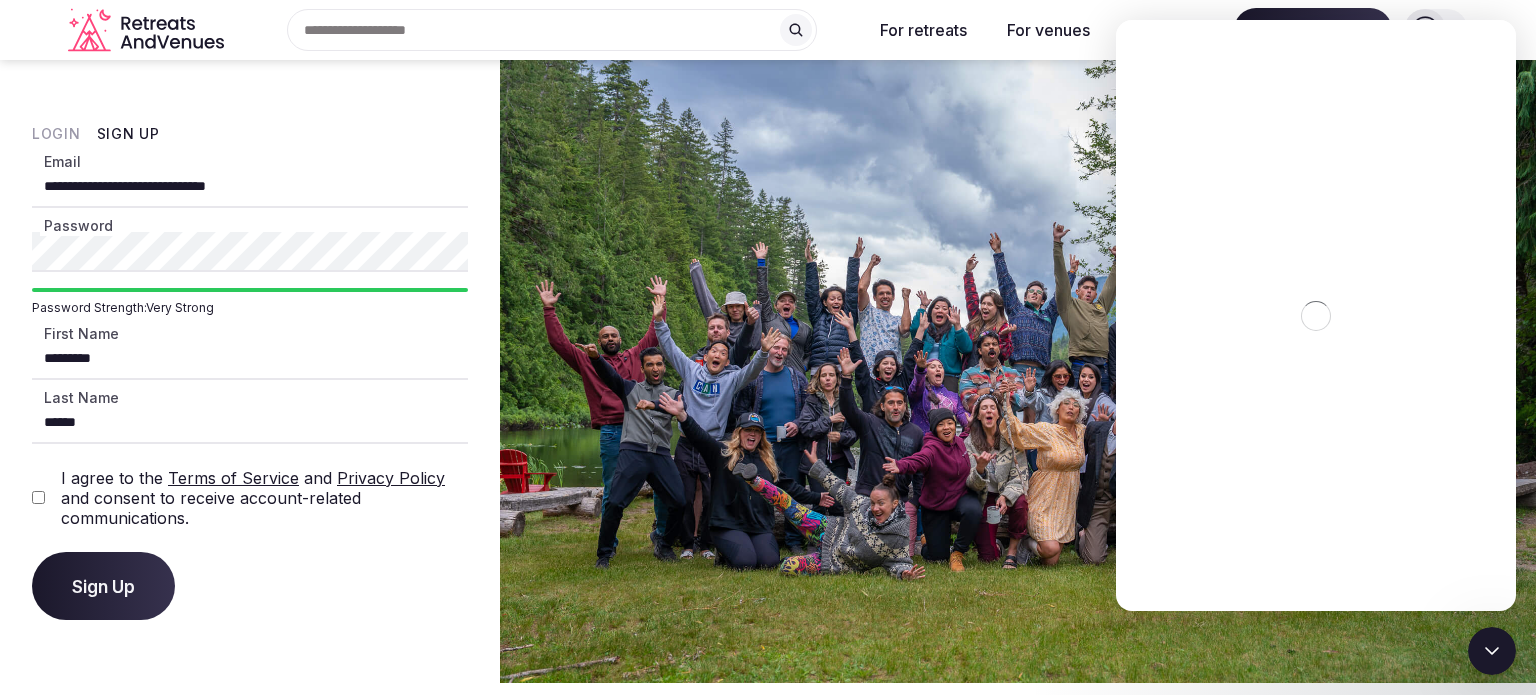 scroll, scrollTop: 0, scrollLeft: 0, axis: both 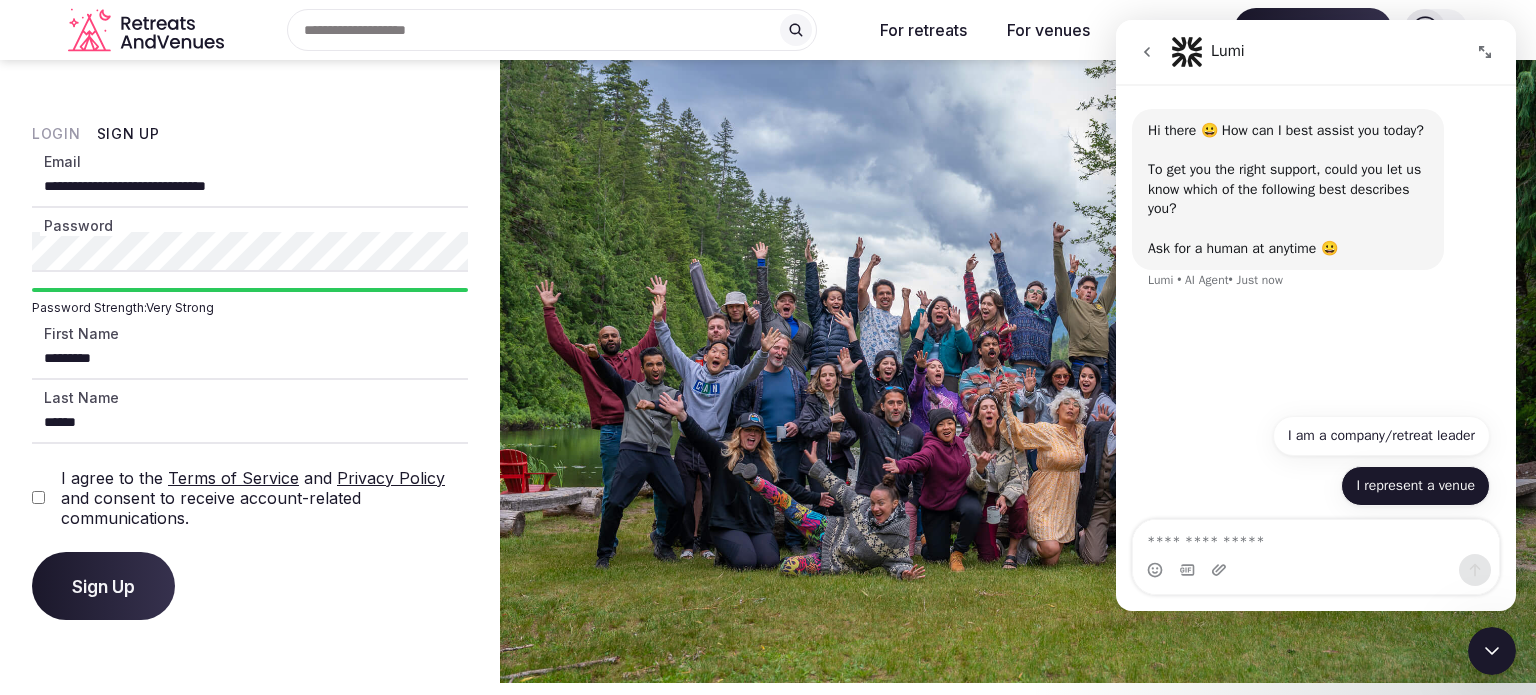 click on "I represent a venue" at bounding box center (1415, 486) 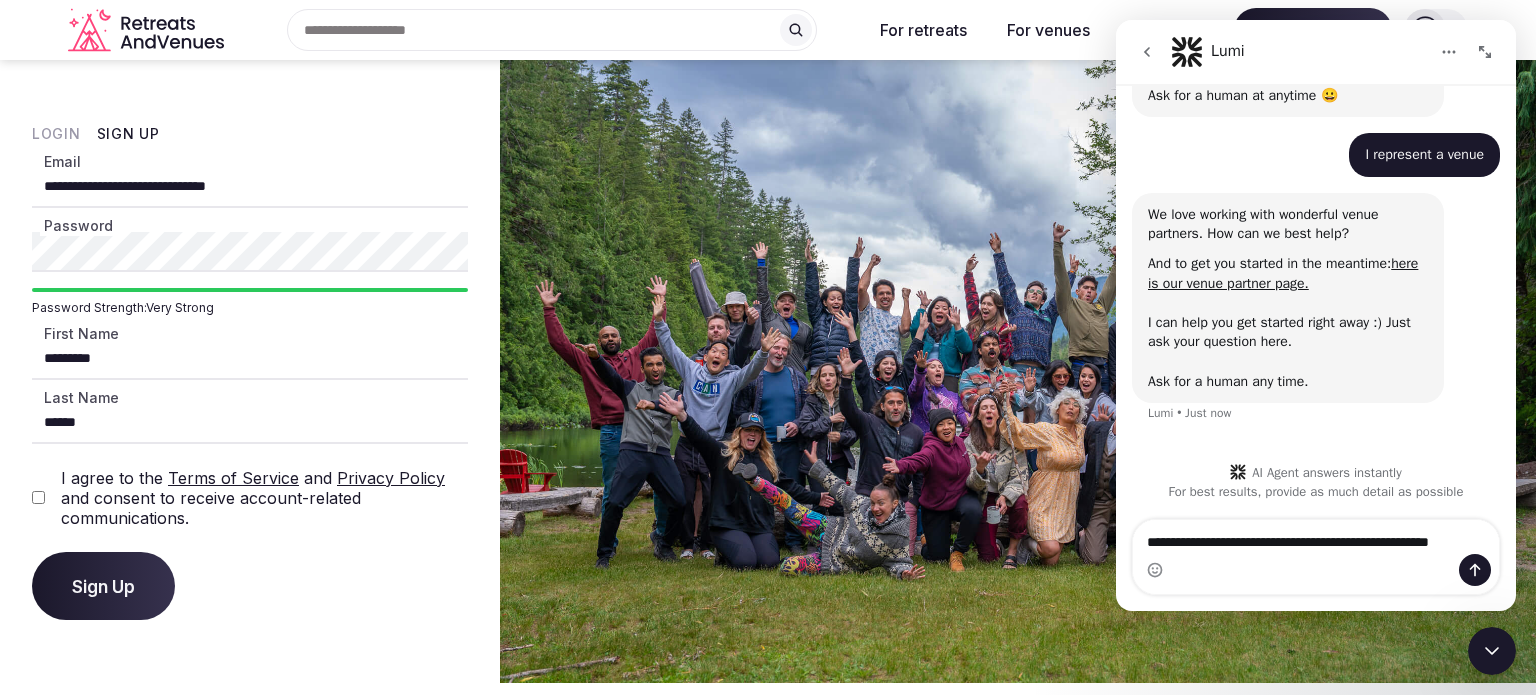 scroll, scrollTop: 192, scrollLeft: 0, axis: vertical 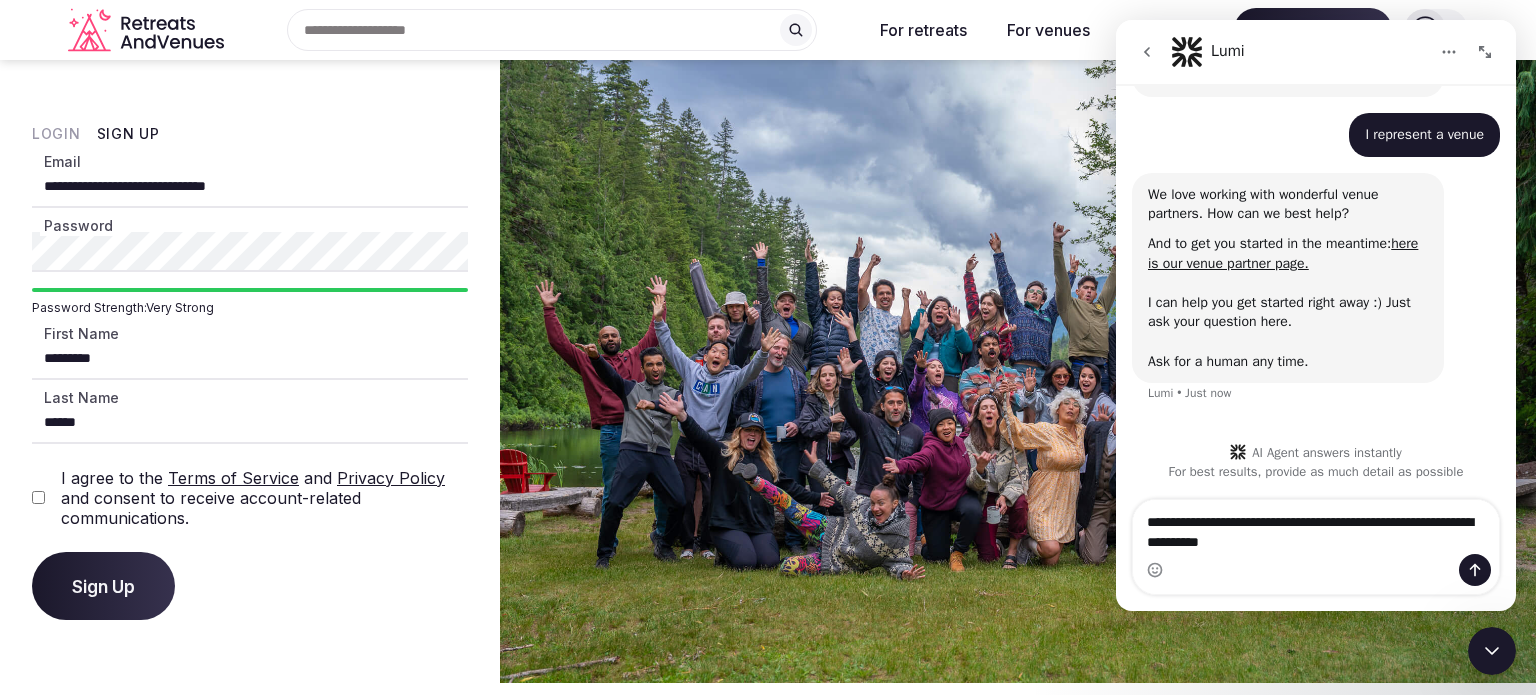 type on "**********" 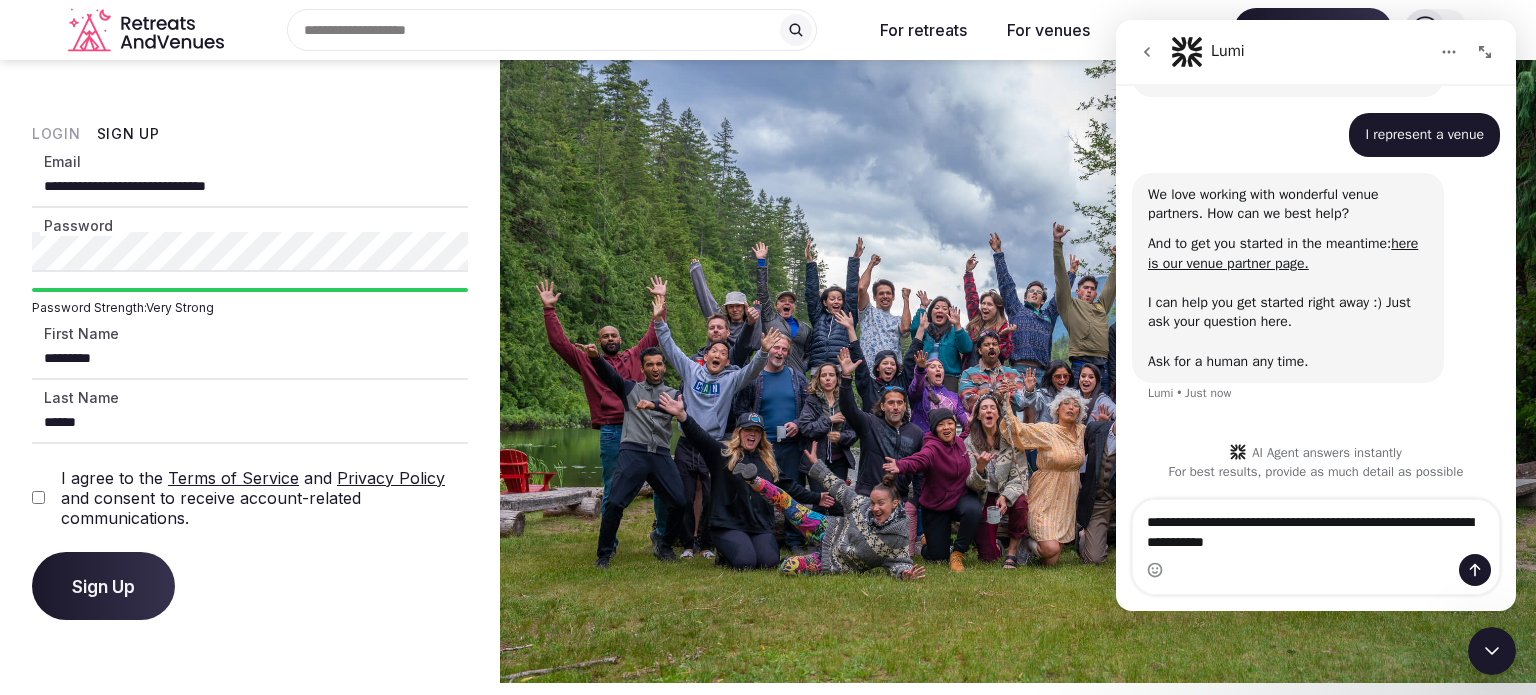 type 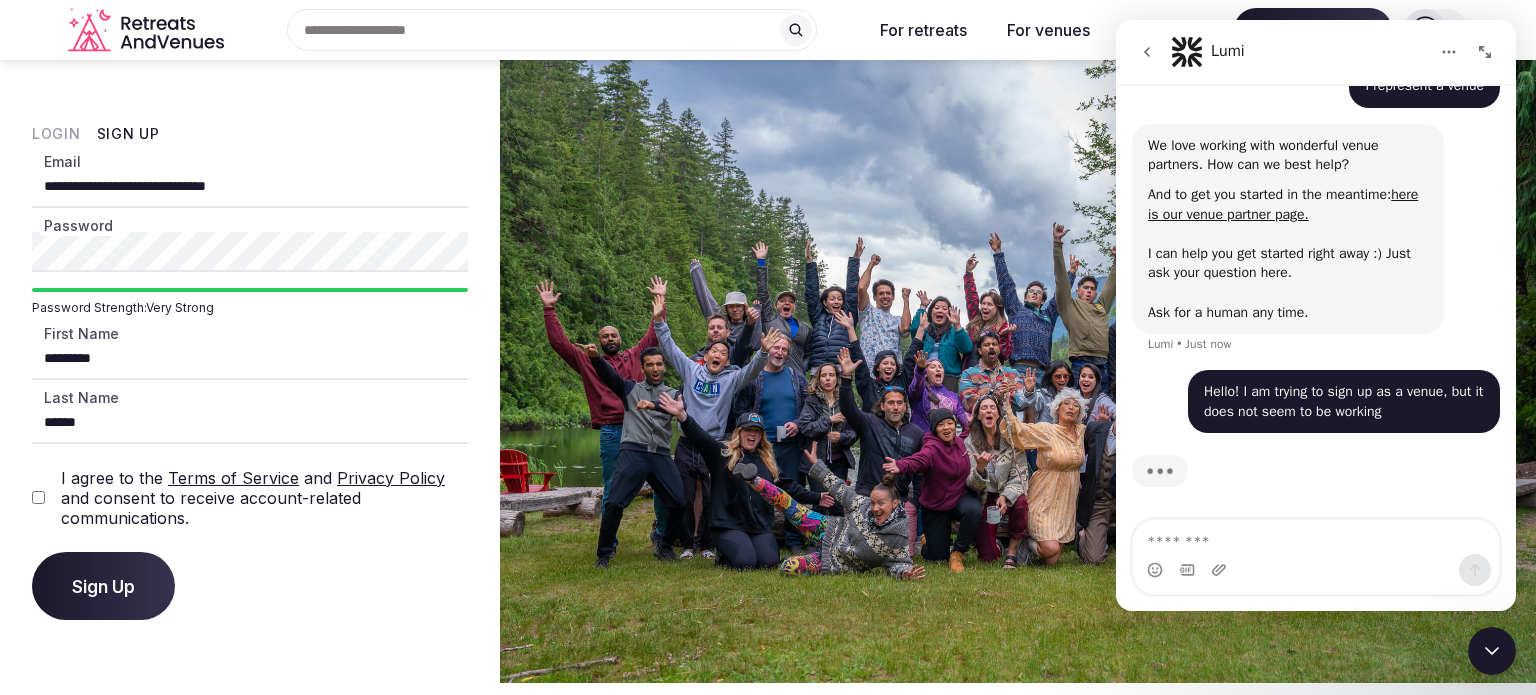 scroll, scrollTop: 240, scrollLeft: 0, axis: vertical 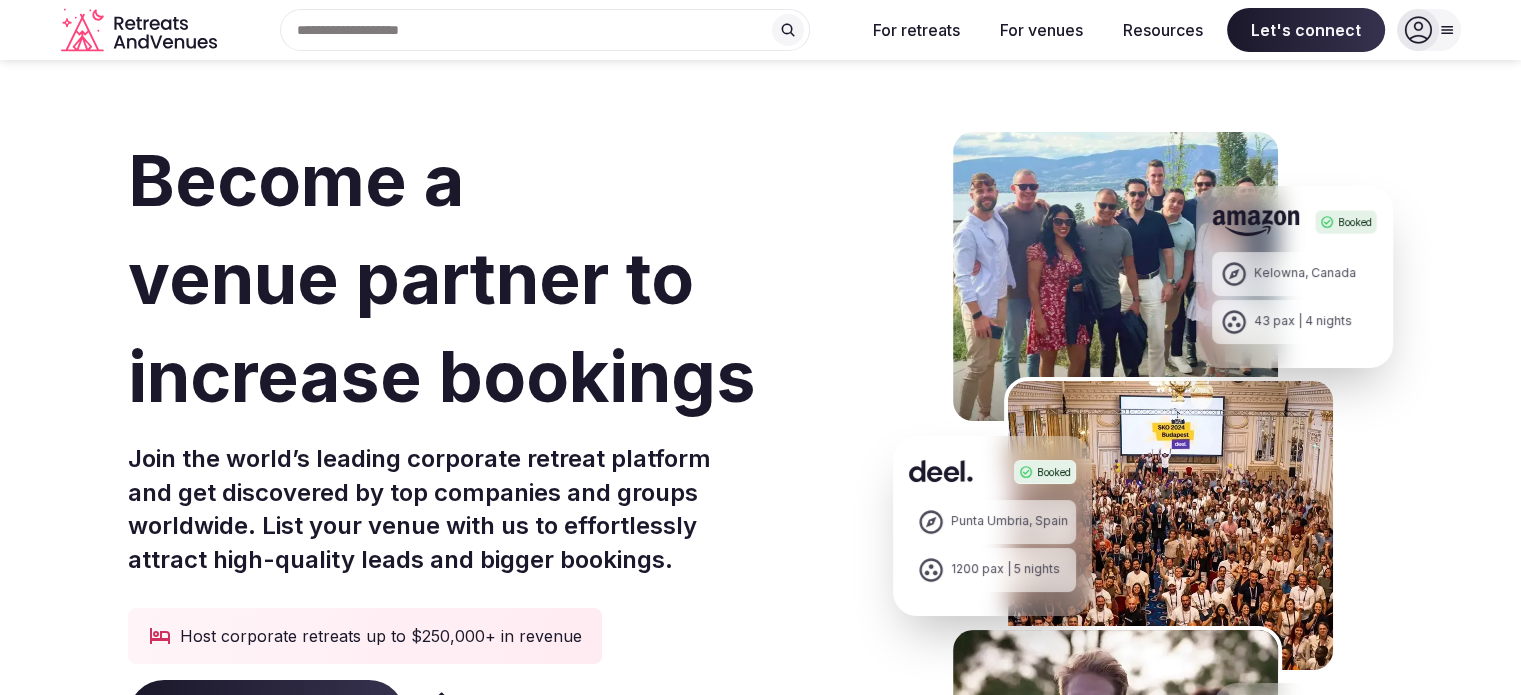click 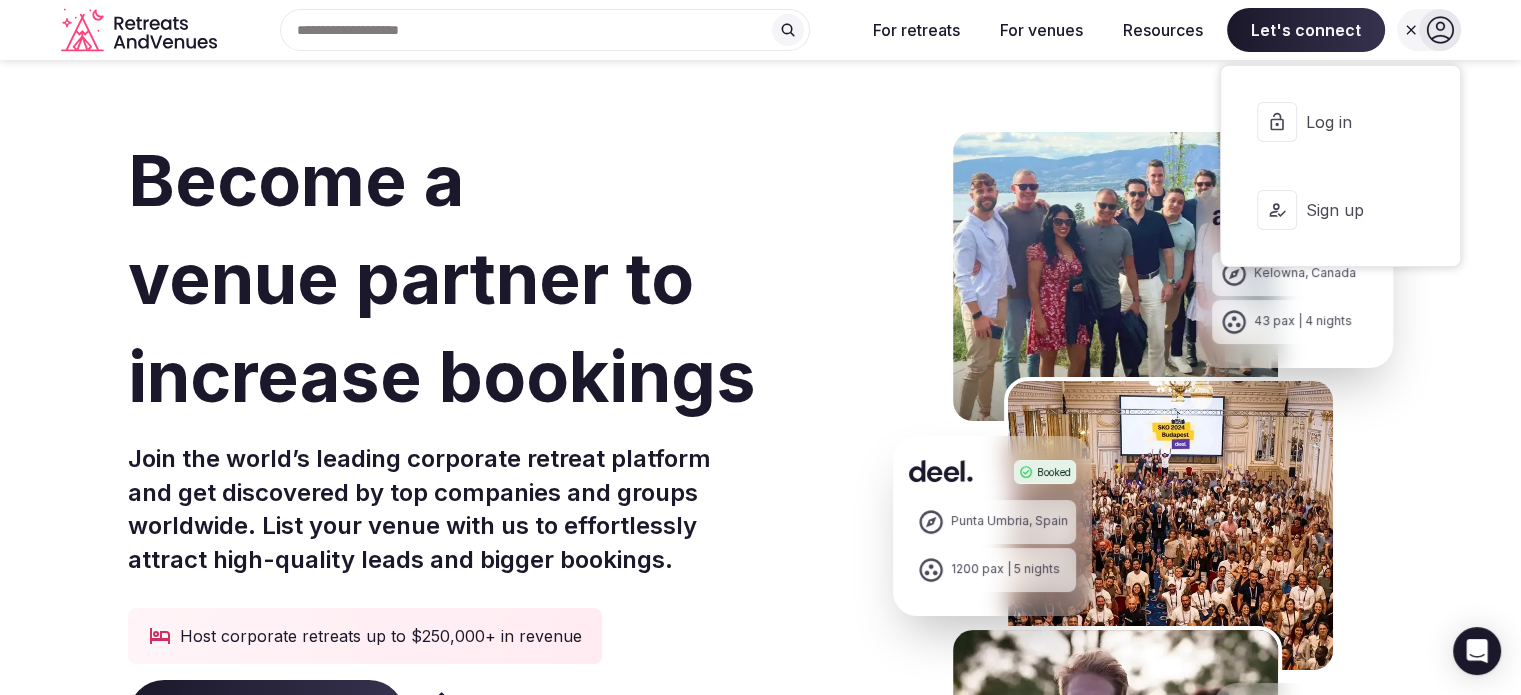 click on "Log in" at bounding box center (1340, 122) 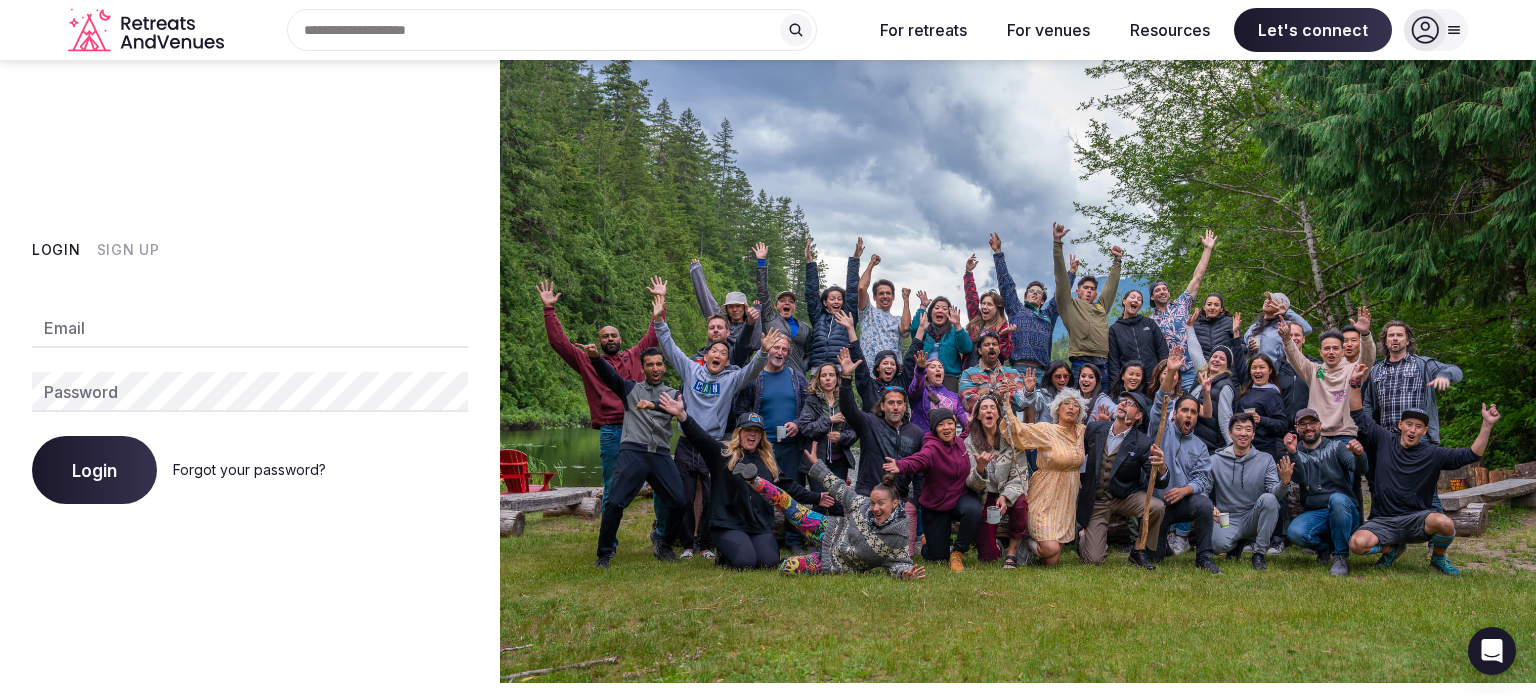 type on "**********" 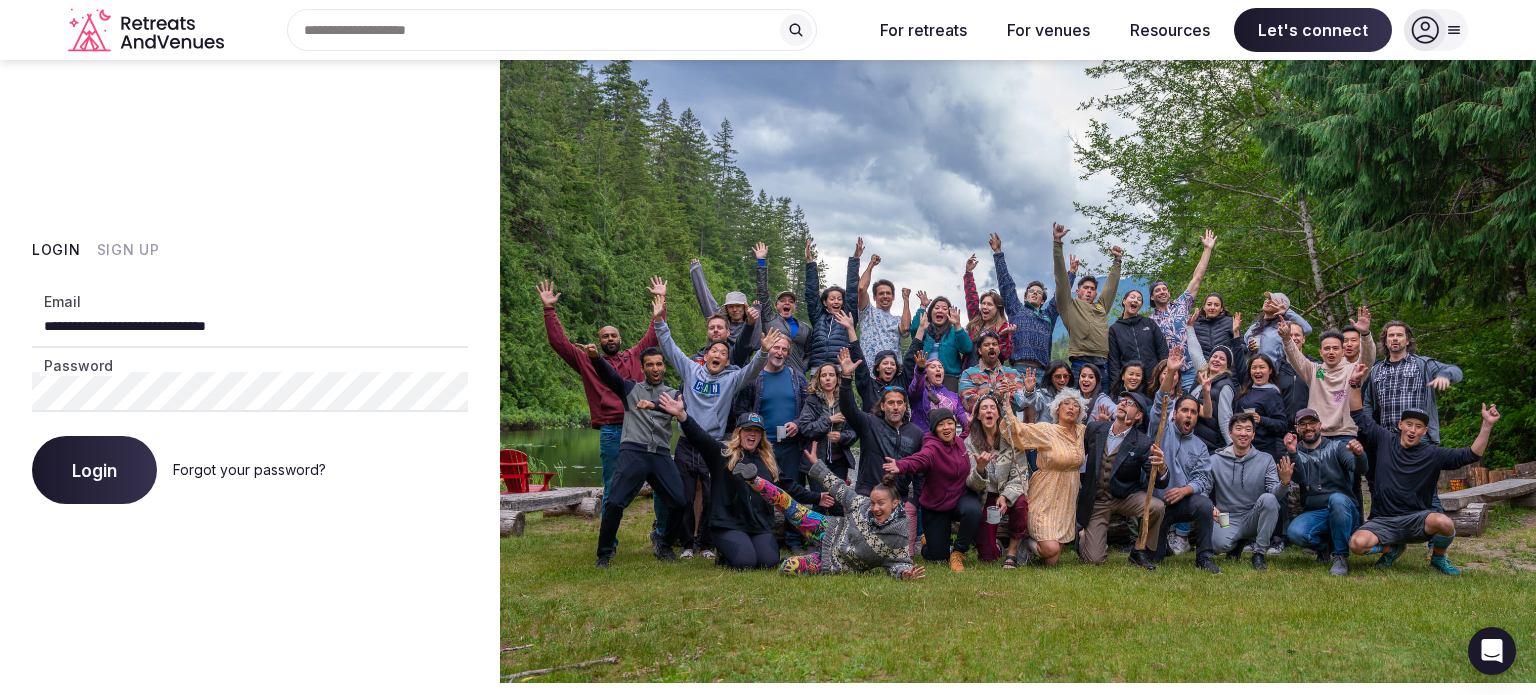 click on "Login" at bounding box center (94, 470) 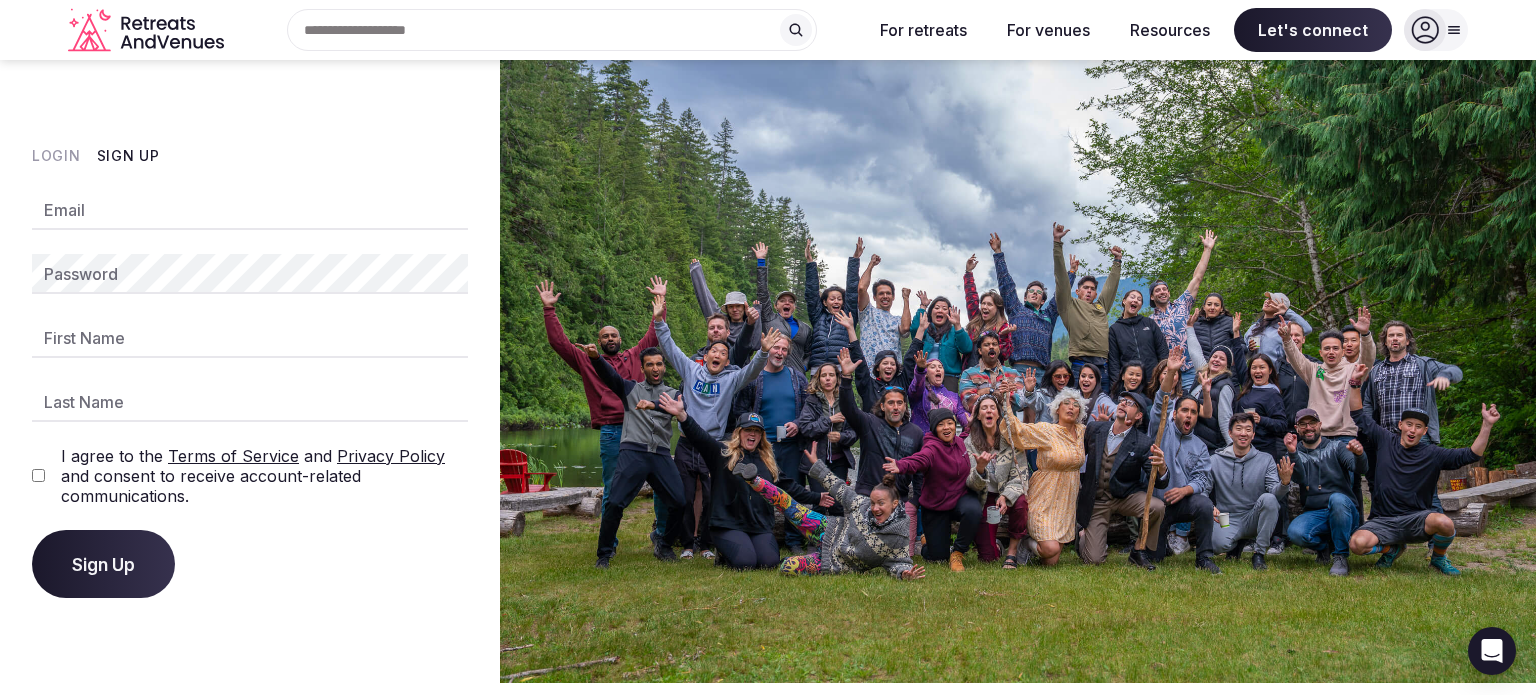 type 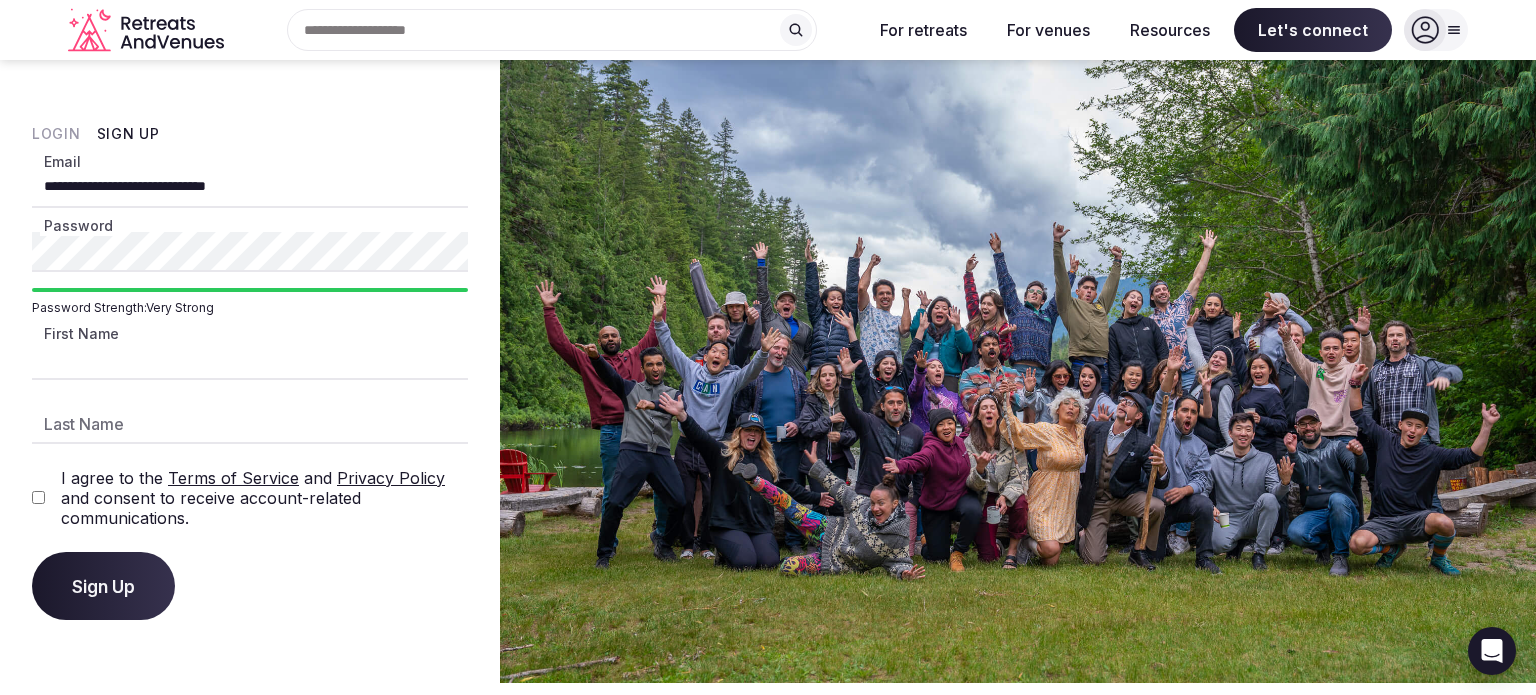 click on "First Name" at bounding box center [250, 360] 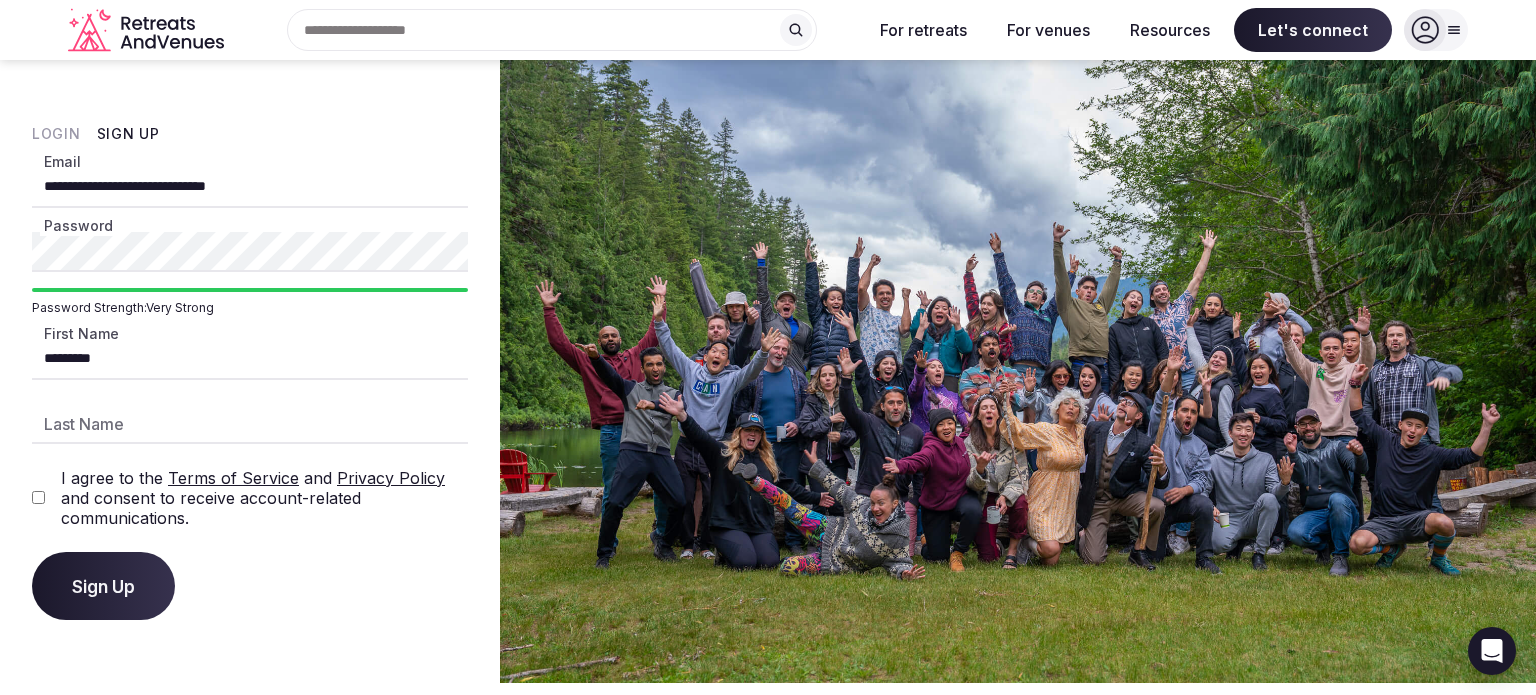 type on "******" 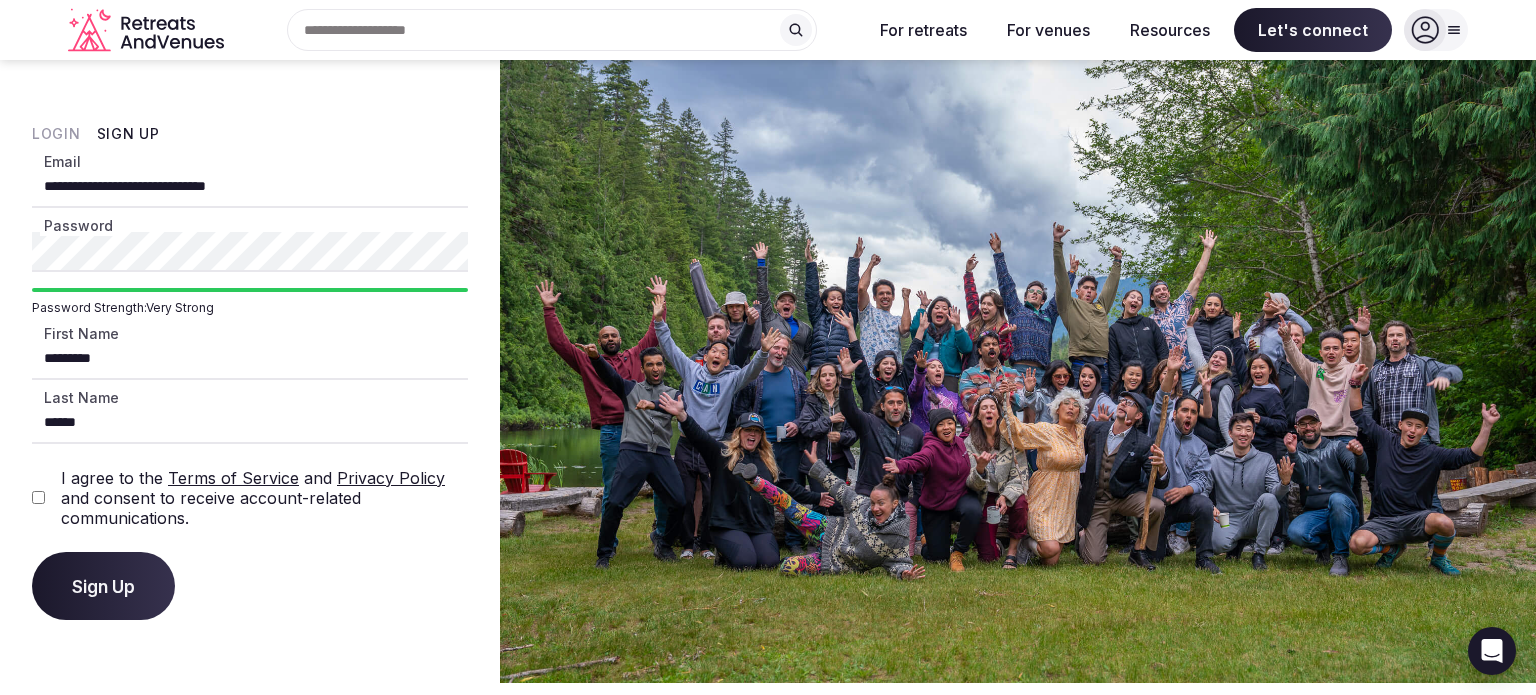 click on "Let's connect" at bounding box center (768, 591) 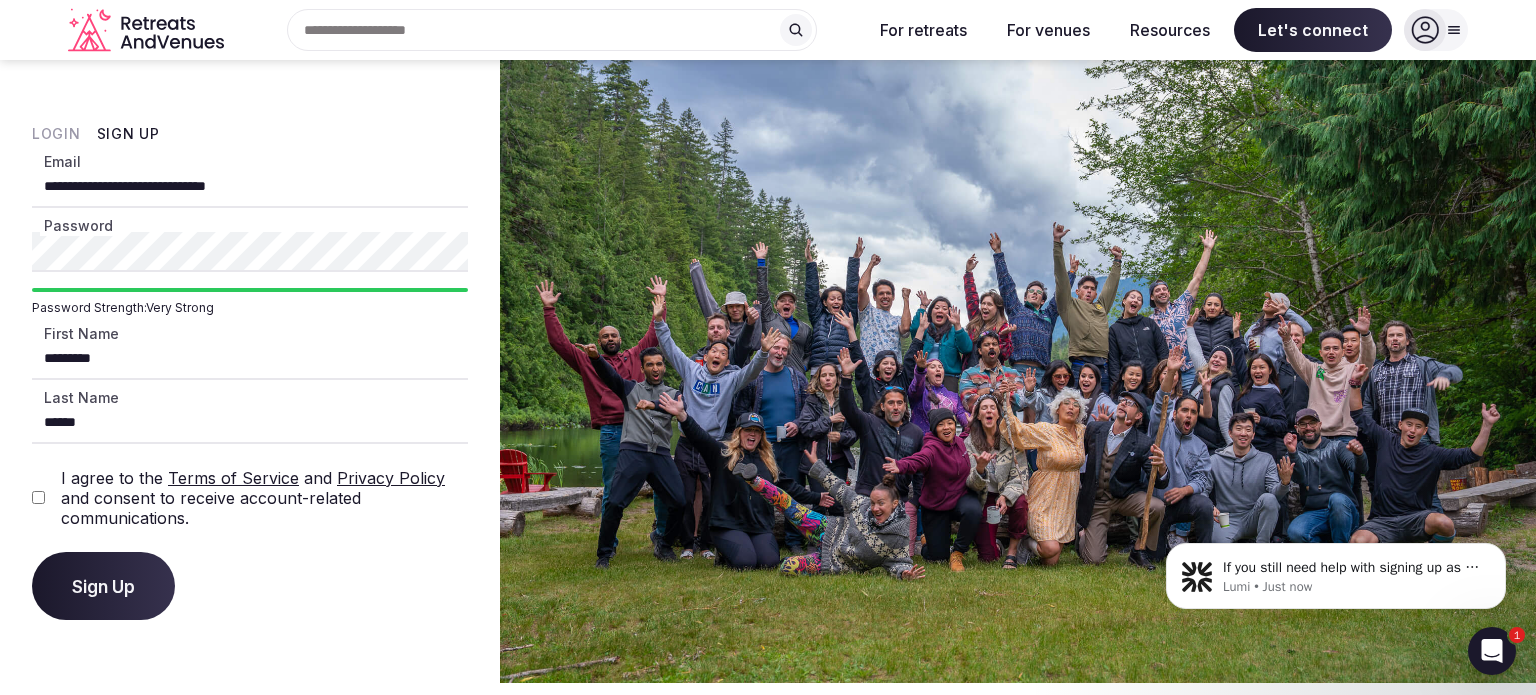scroll, scrollTop: 0, scrollLeft: 0, axis: both 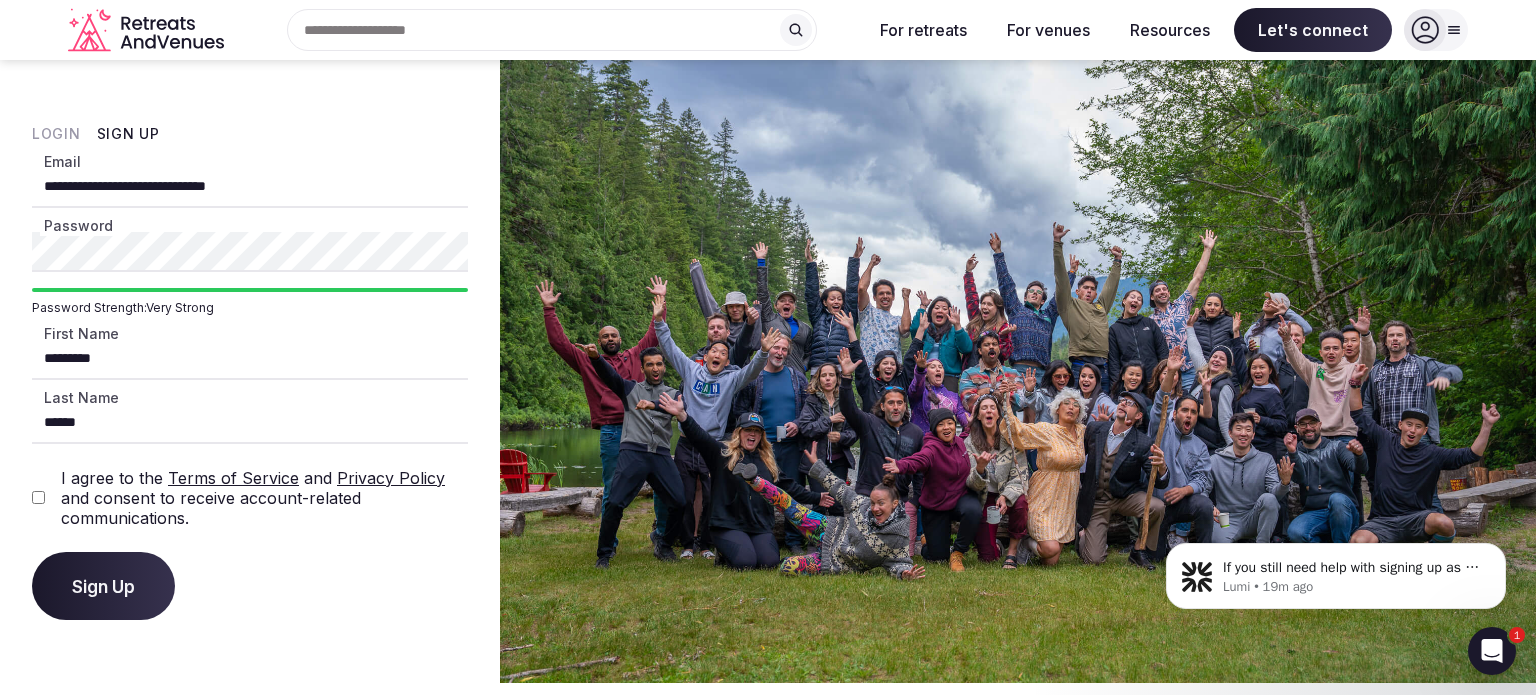 click on "Let's connect" at bounding box center [768, 591] 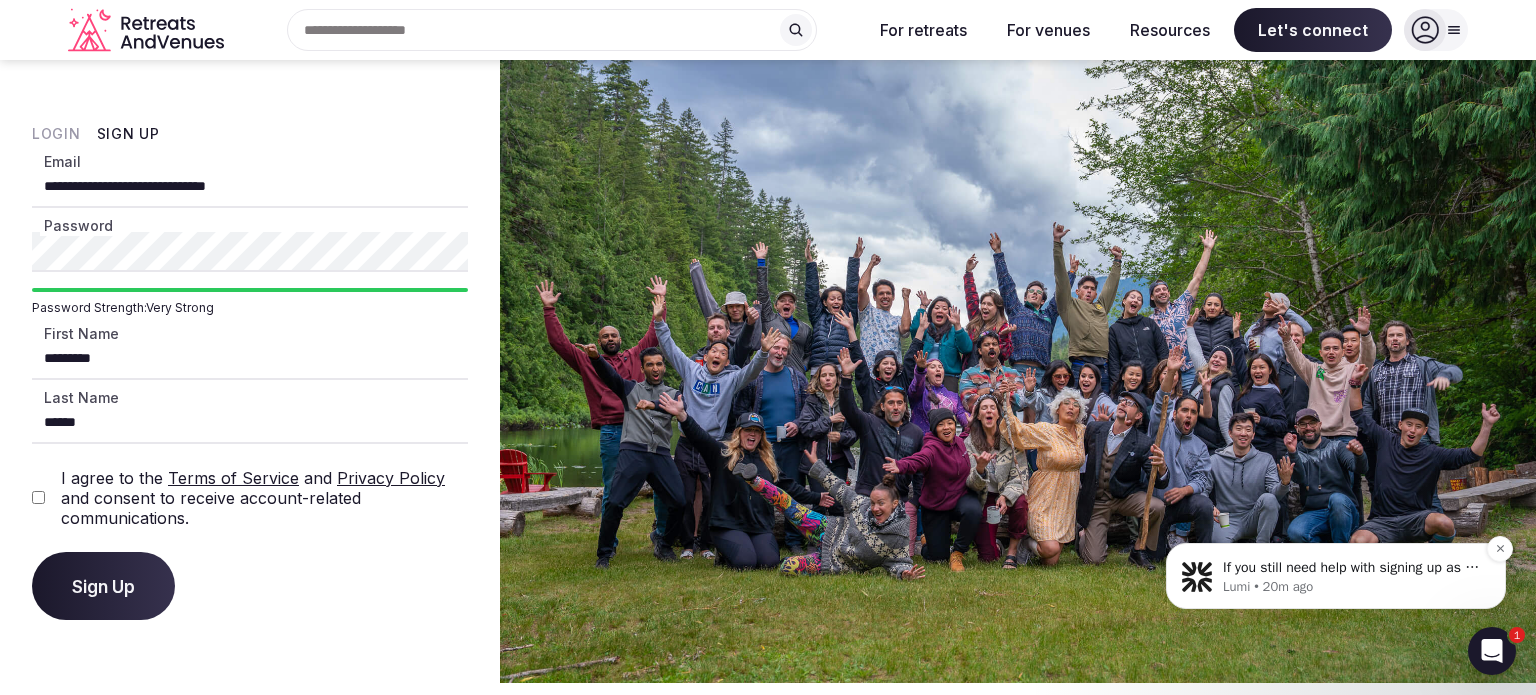 click on "If you still need help with signing up as a venue, I’m here to assist you further. Would you like to provide more details about the issue you’re encountering so we can continue troubleshooting?" at bounding box center (1352, 568) 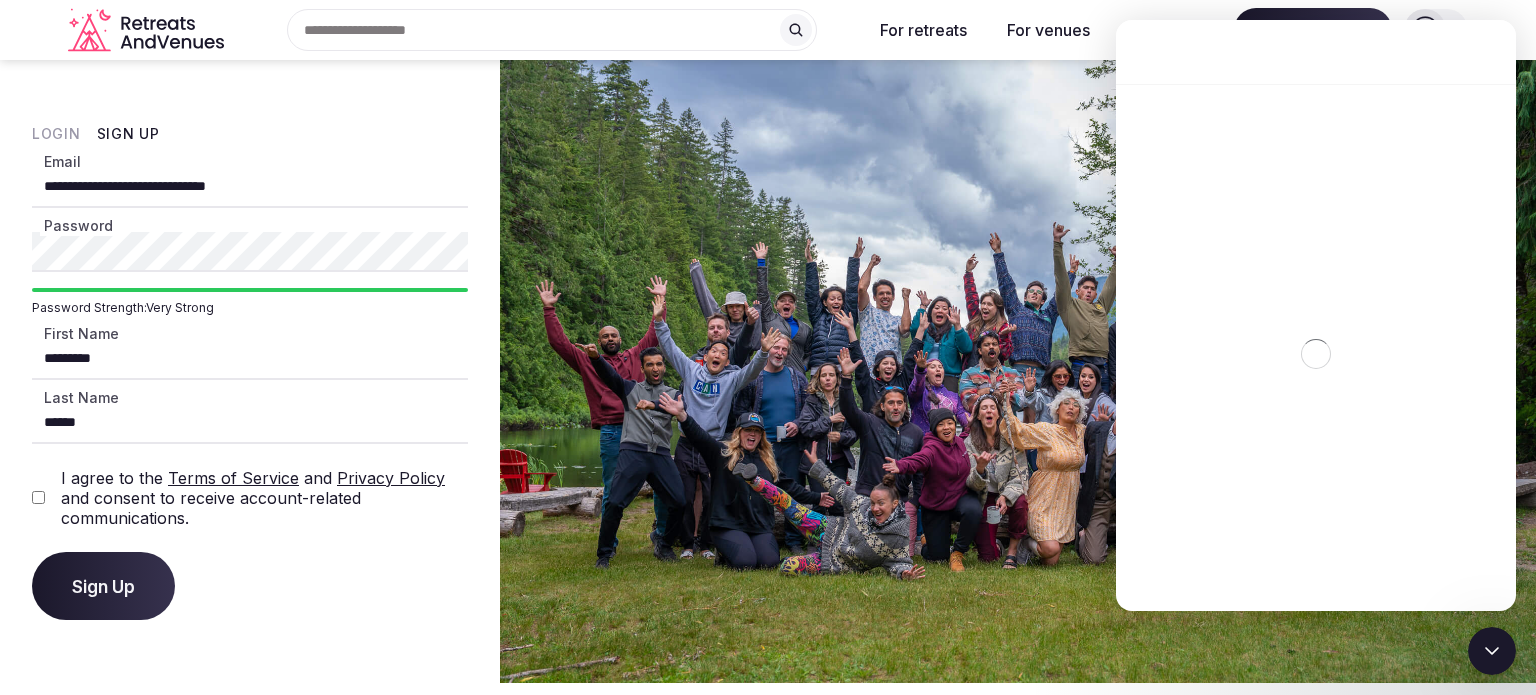 scroll, scrollTop: 0, scrollLeft: 0, axis: both 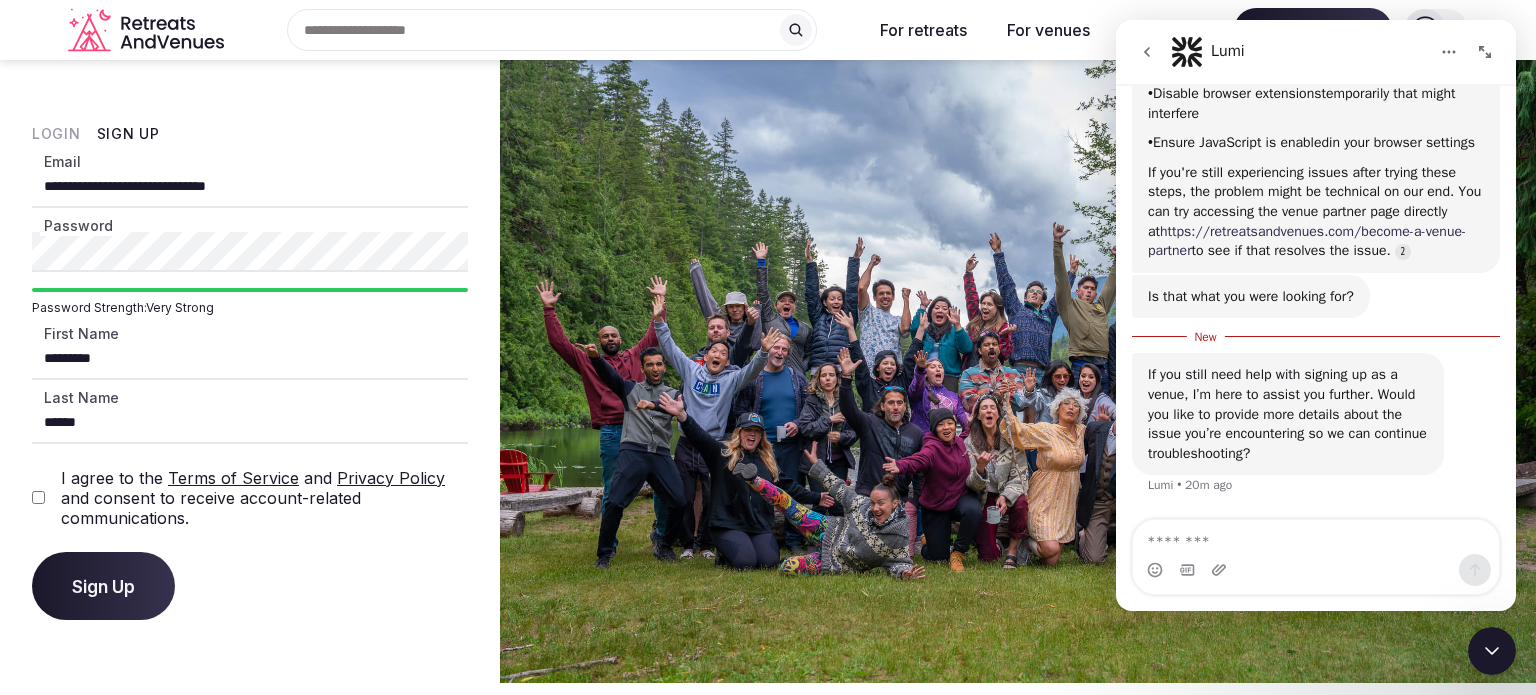 click on "https://retreatsandvenues.com/become-a-venue-partner" at bounding box center [1307, 241] 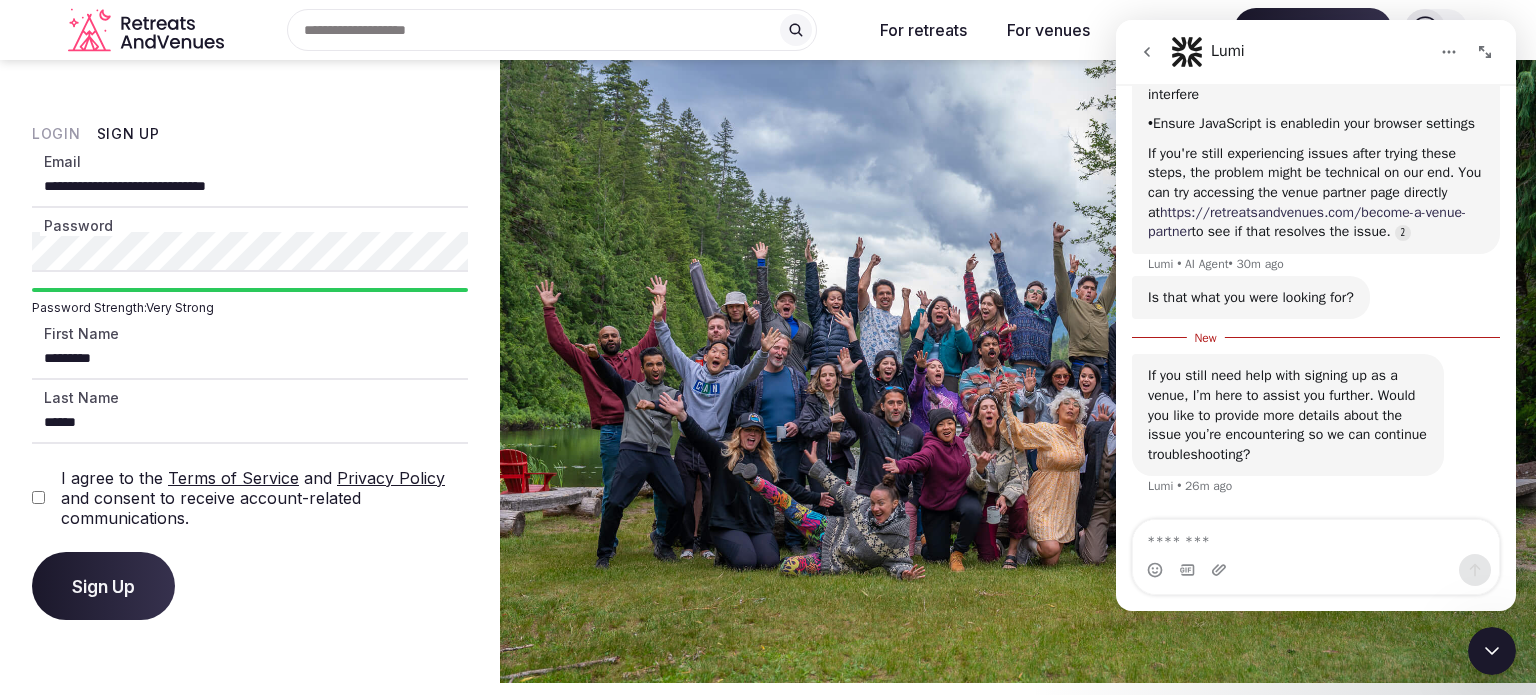 scroll, scrollTop: 3, scrollLeft: 0, axis: vertical 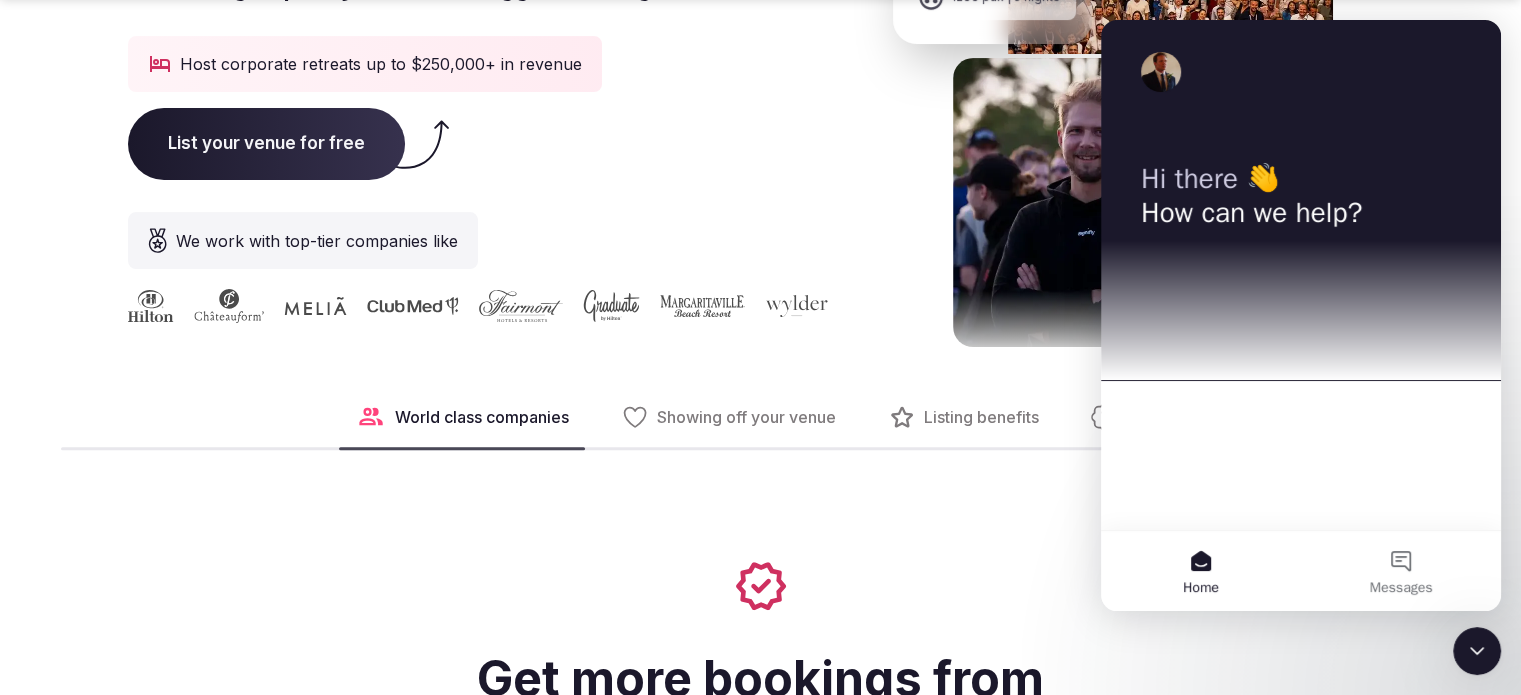 drag, startPoint x: 1533, startPoint y: 88, endPoint x: 731, endPoint y: 99, distance: 802.07544 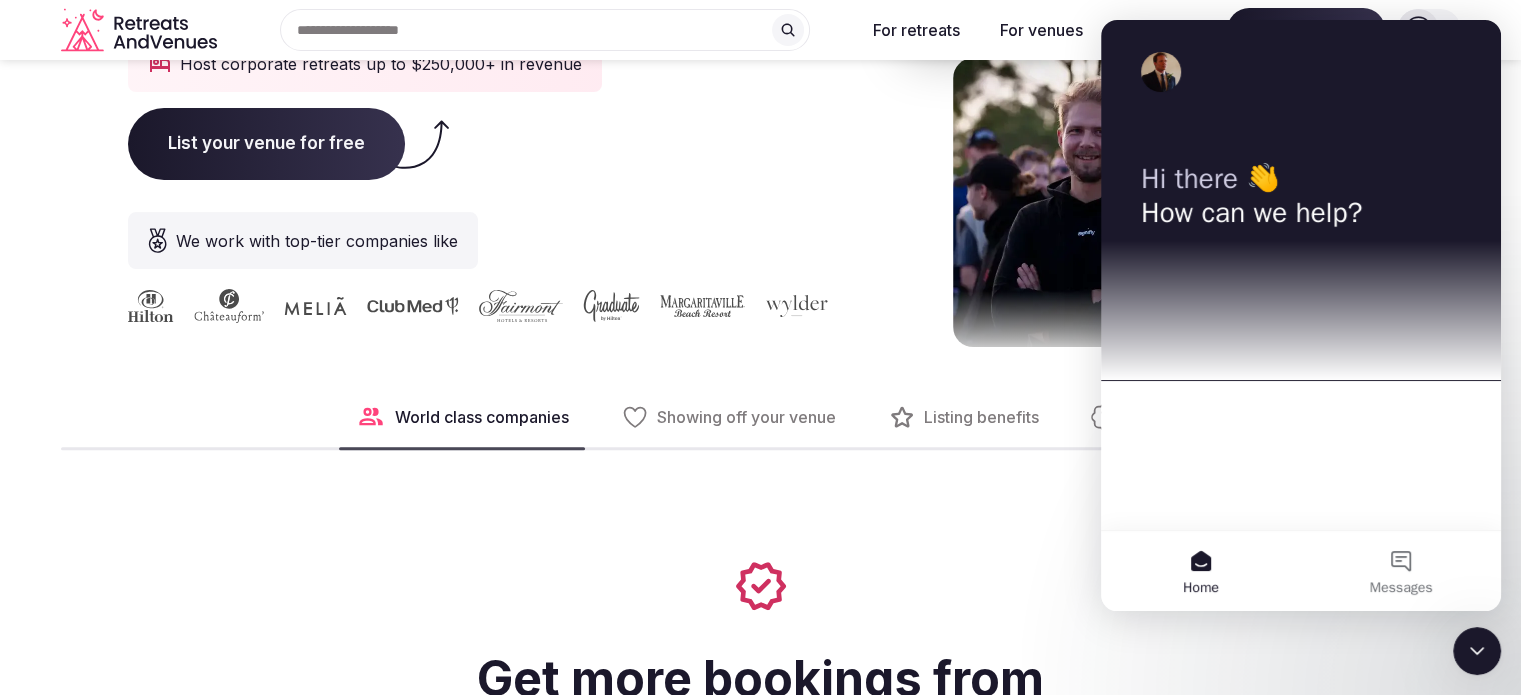 scroll, scrollTop: 0, scrollLeft: 0, axis: both 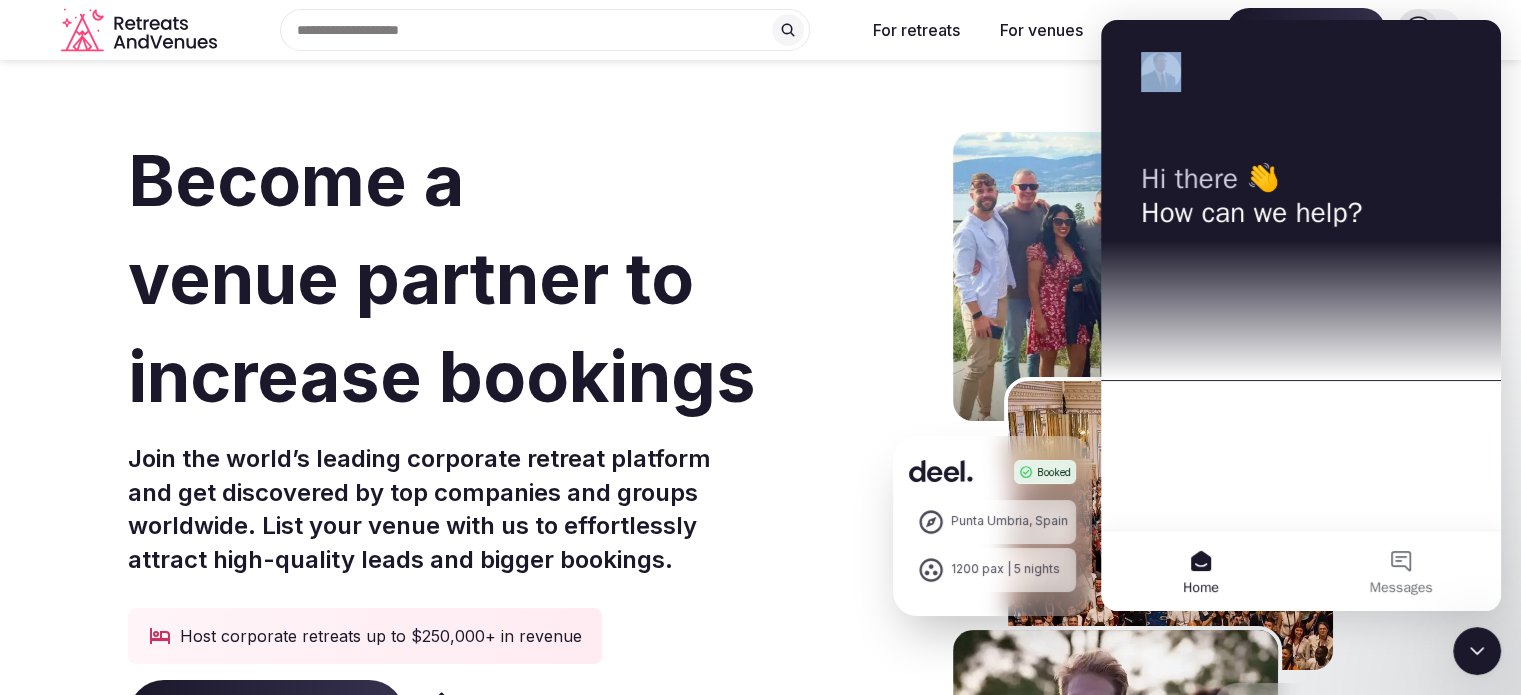 drag, startPoint x: 1361, startPoint y: 58, endPoint x: 2023, endPoint y: 149, distance: 668.2253 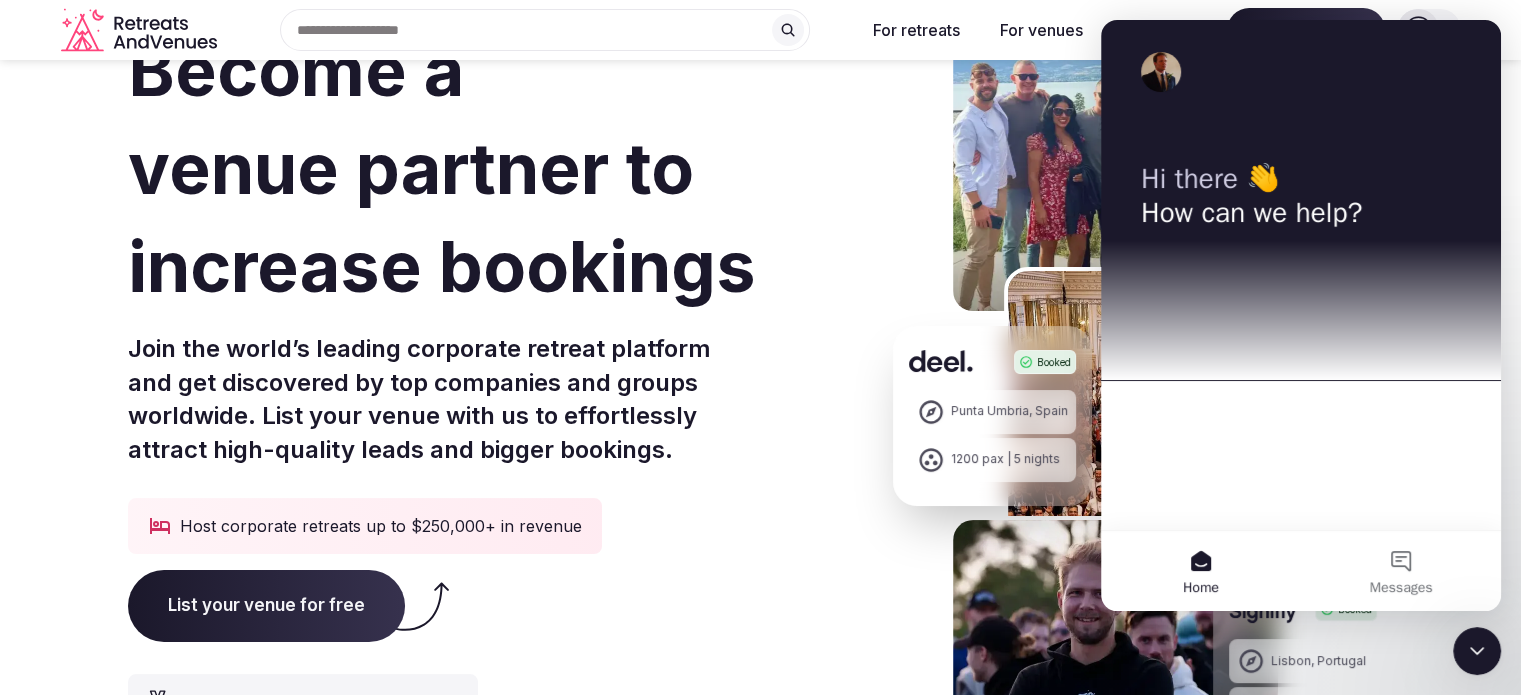 scroll, scrollTop: 120, scrollLeft: 0, axis: vertical 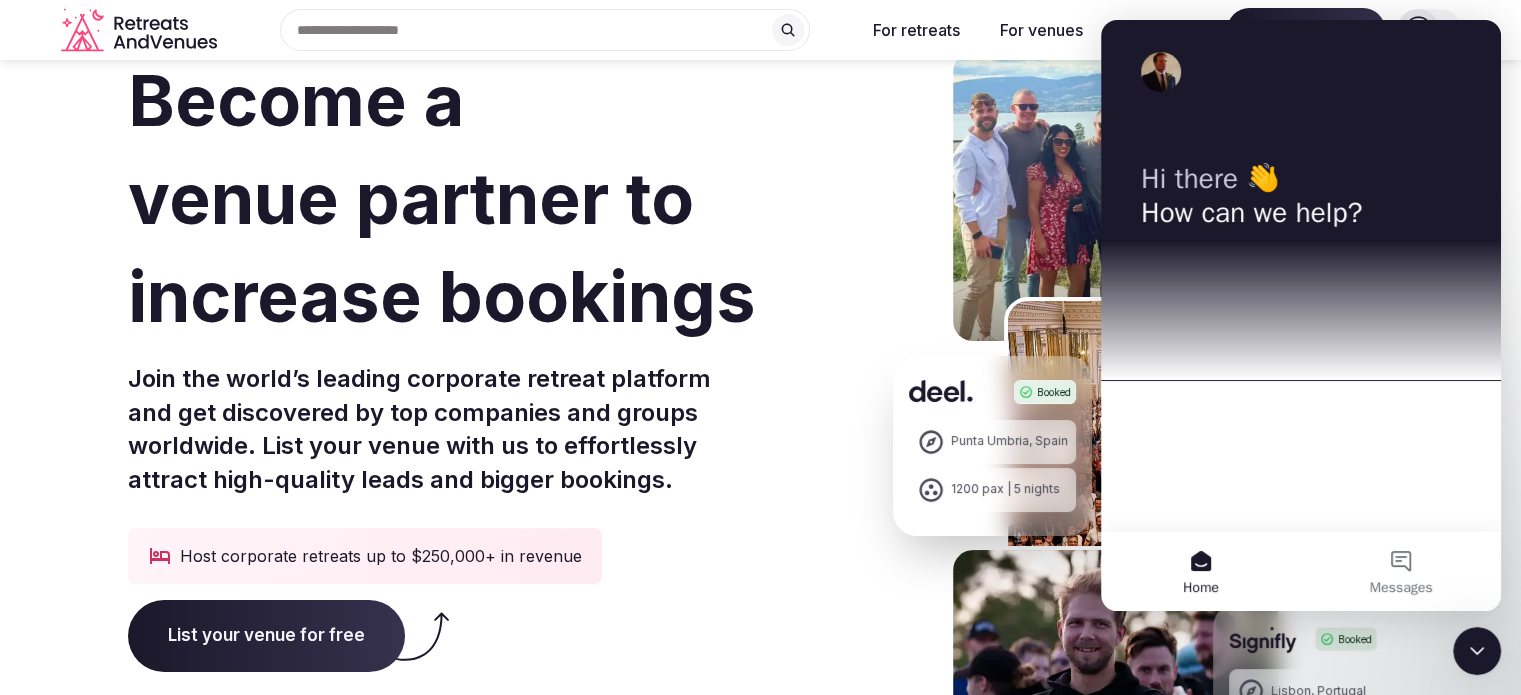 click 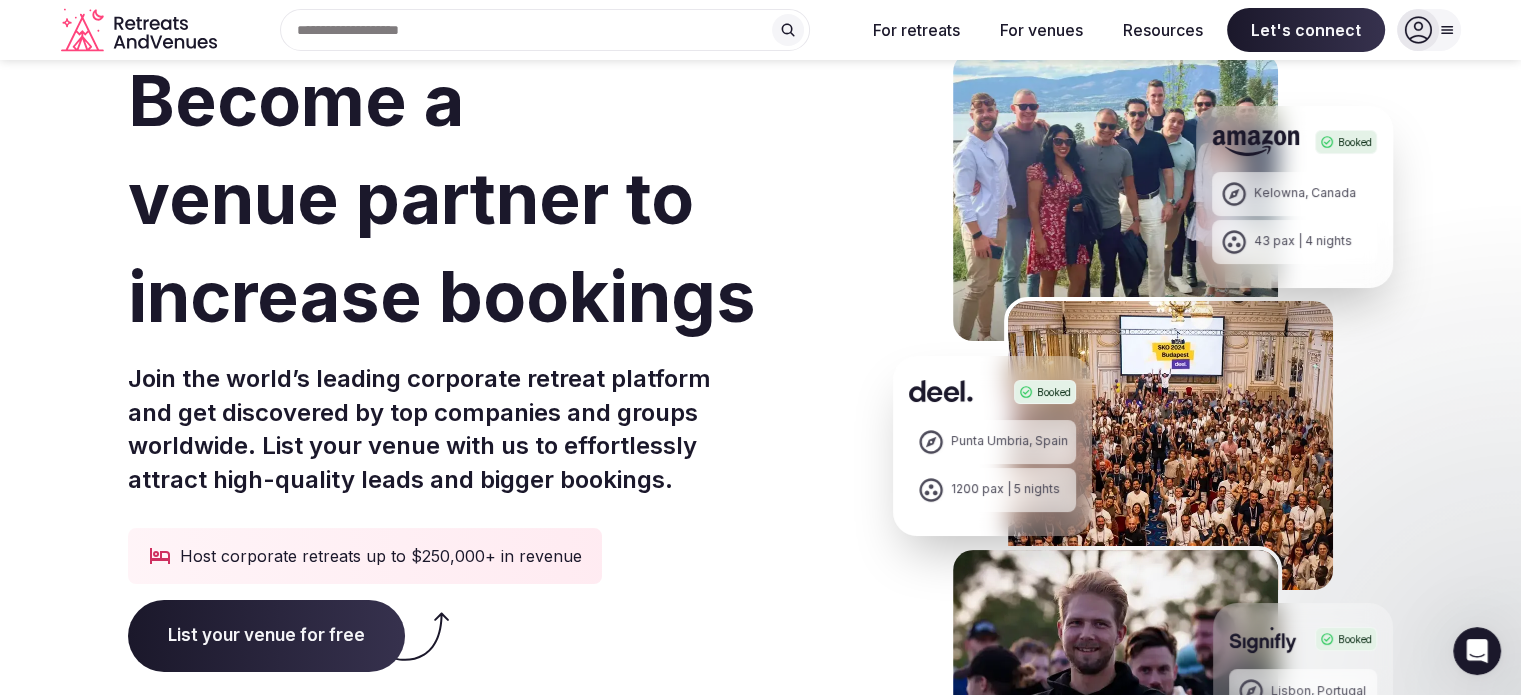 scroll, scrollTop: 0, scrollLeft: 0, axis: both 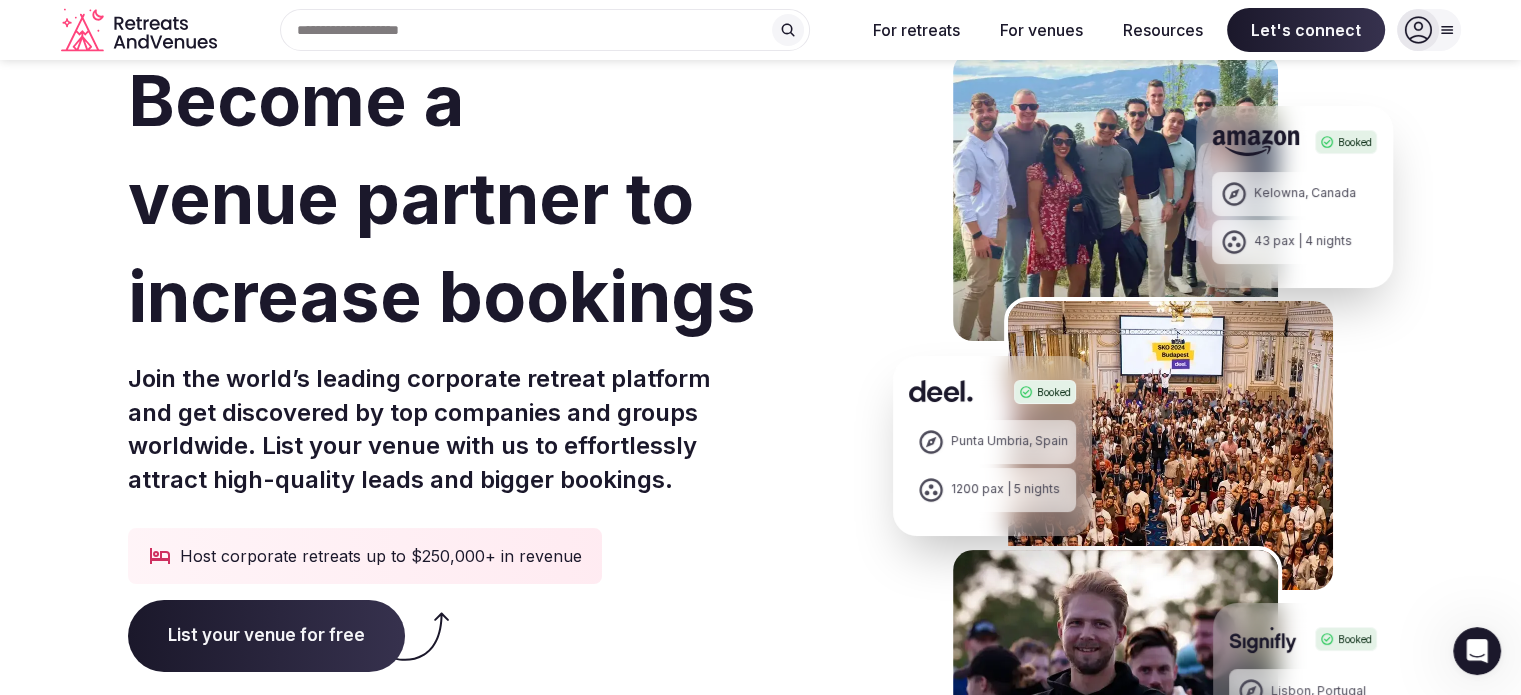 click 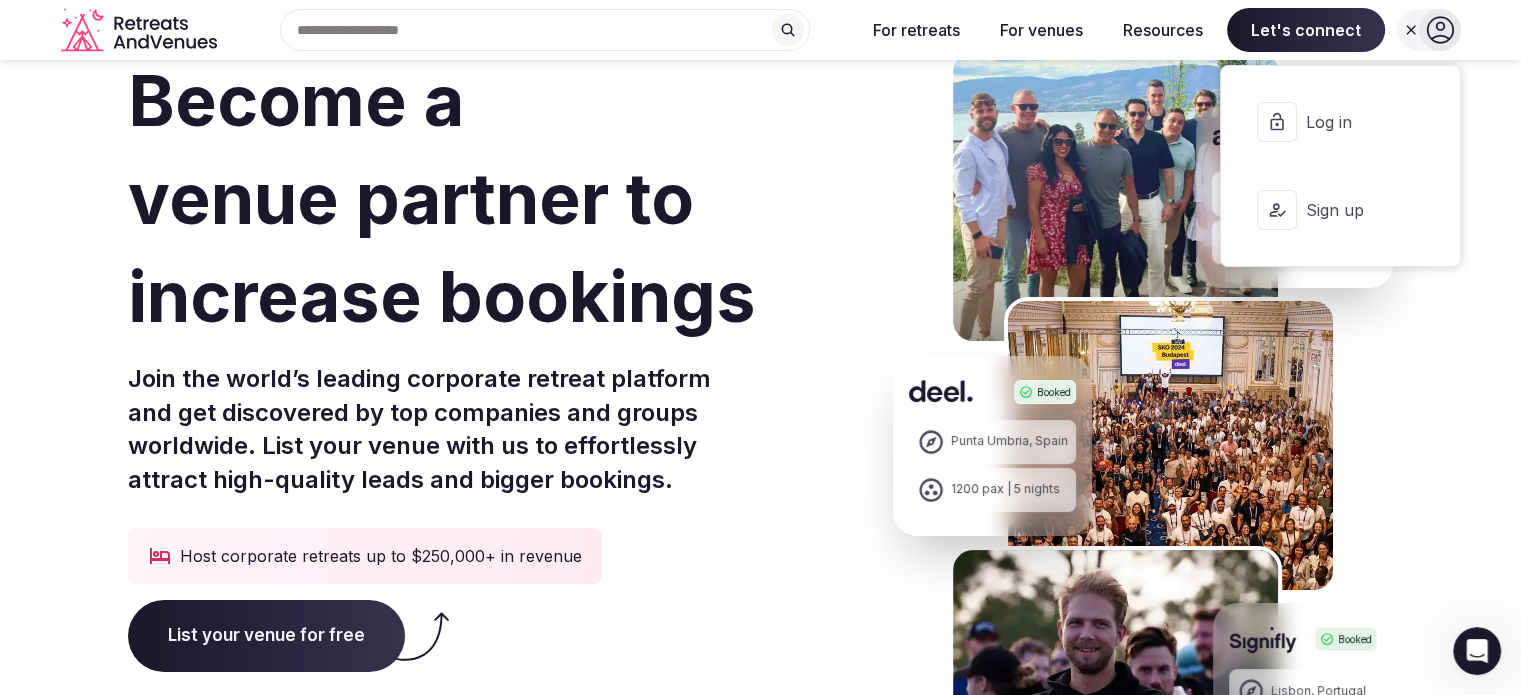 click on "Log in" at bounding box center (1353, 122) 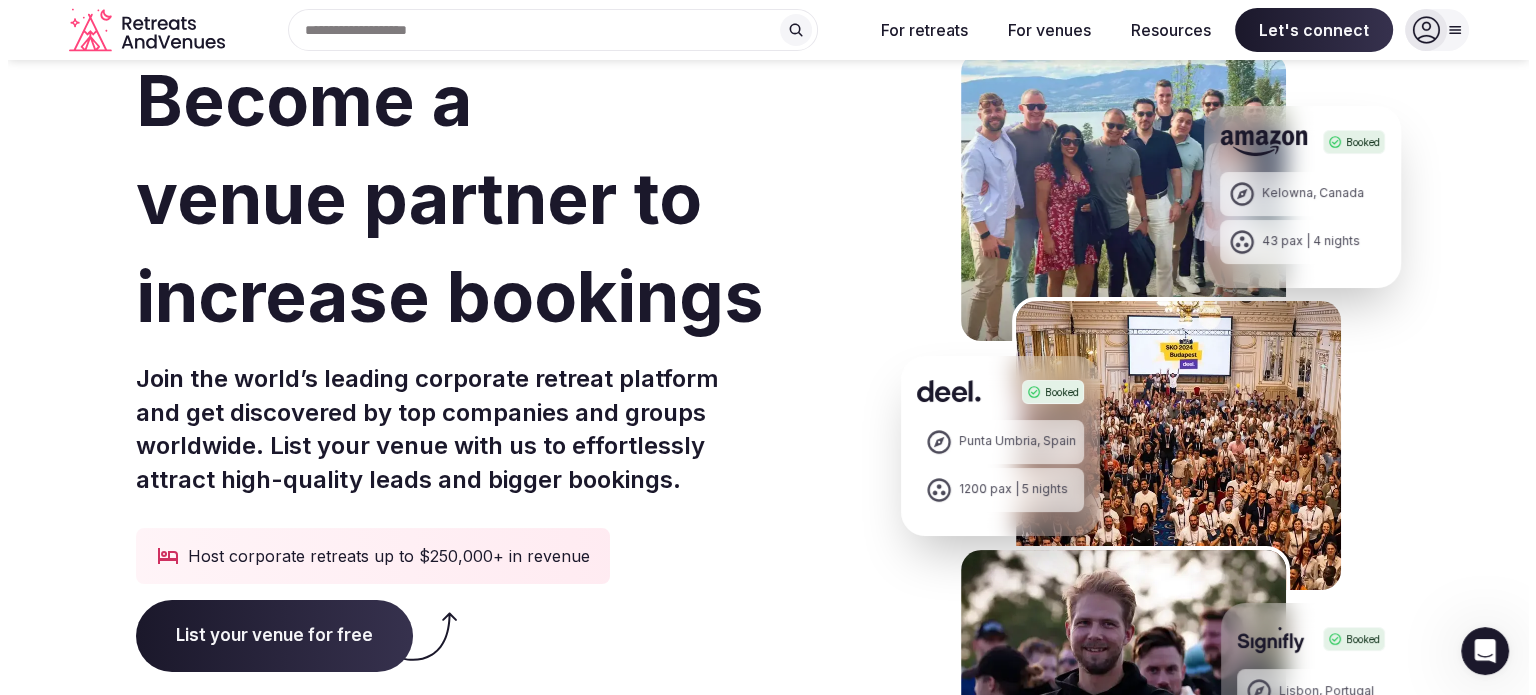 scroll, scrollTop: 0, scrollLeft: 0, axis: both 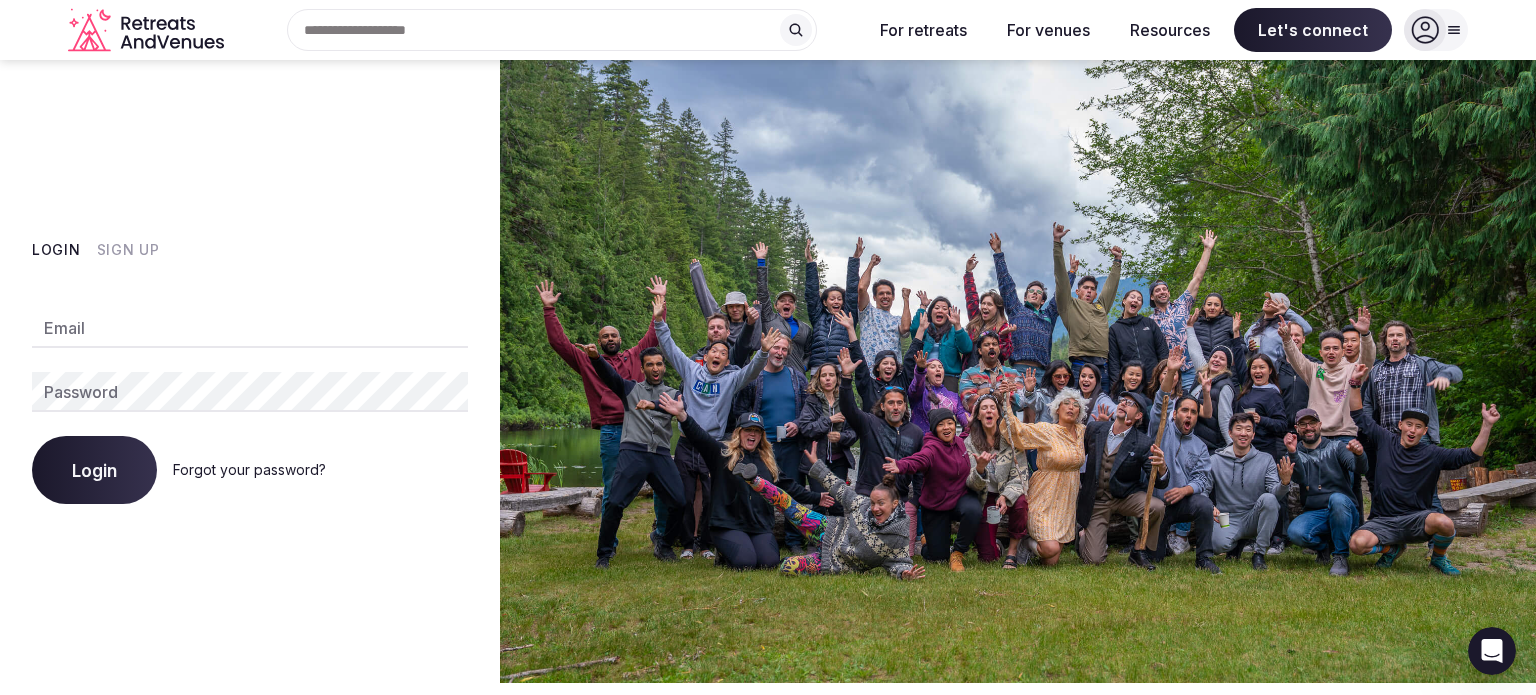 type on "**********" 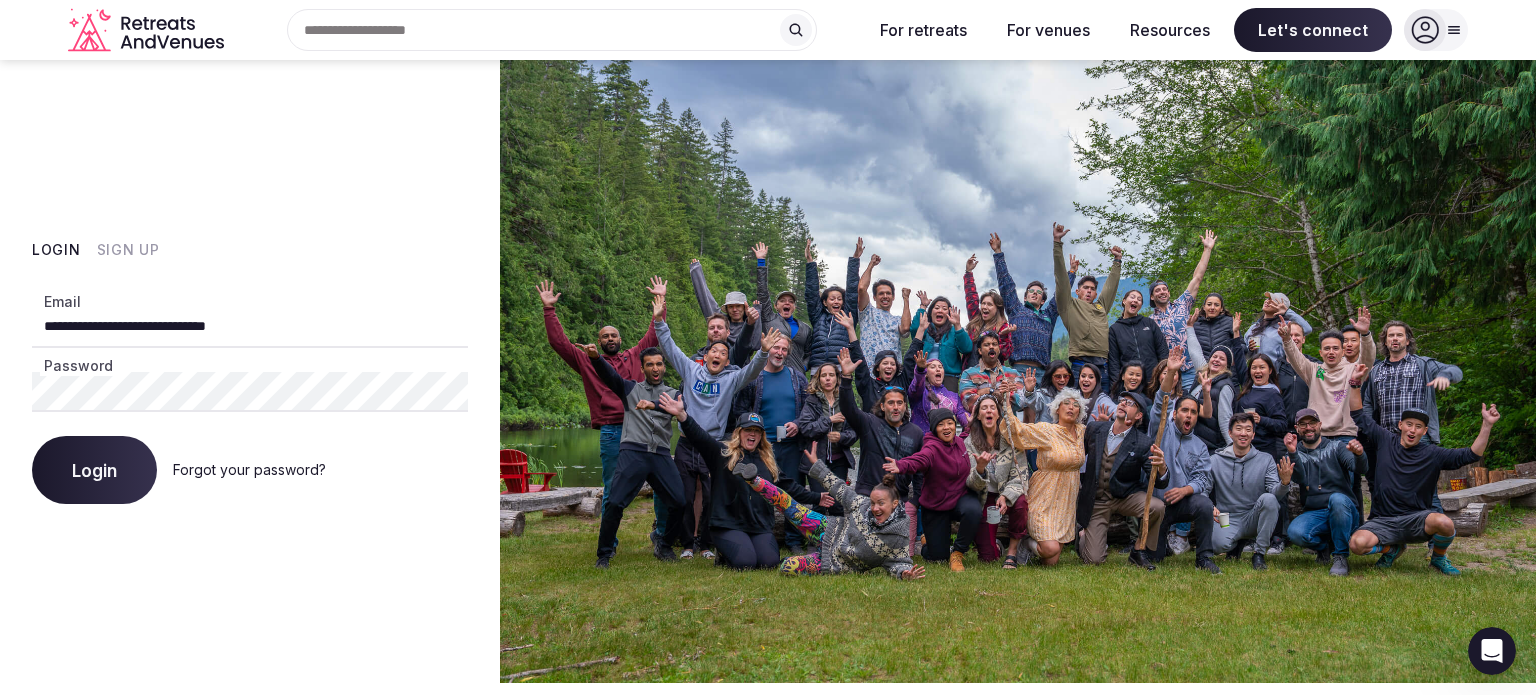 click on "**********" at bounding box center [250, 371] 